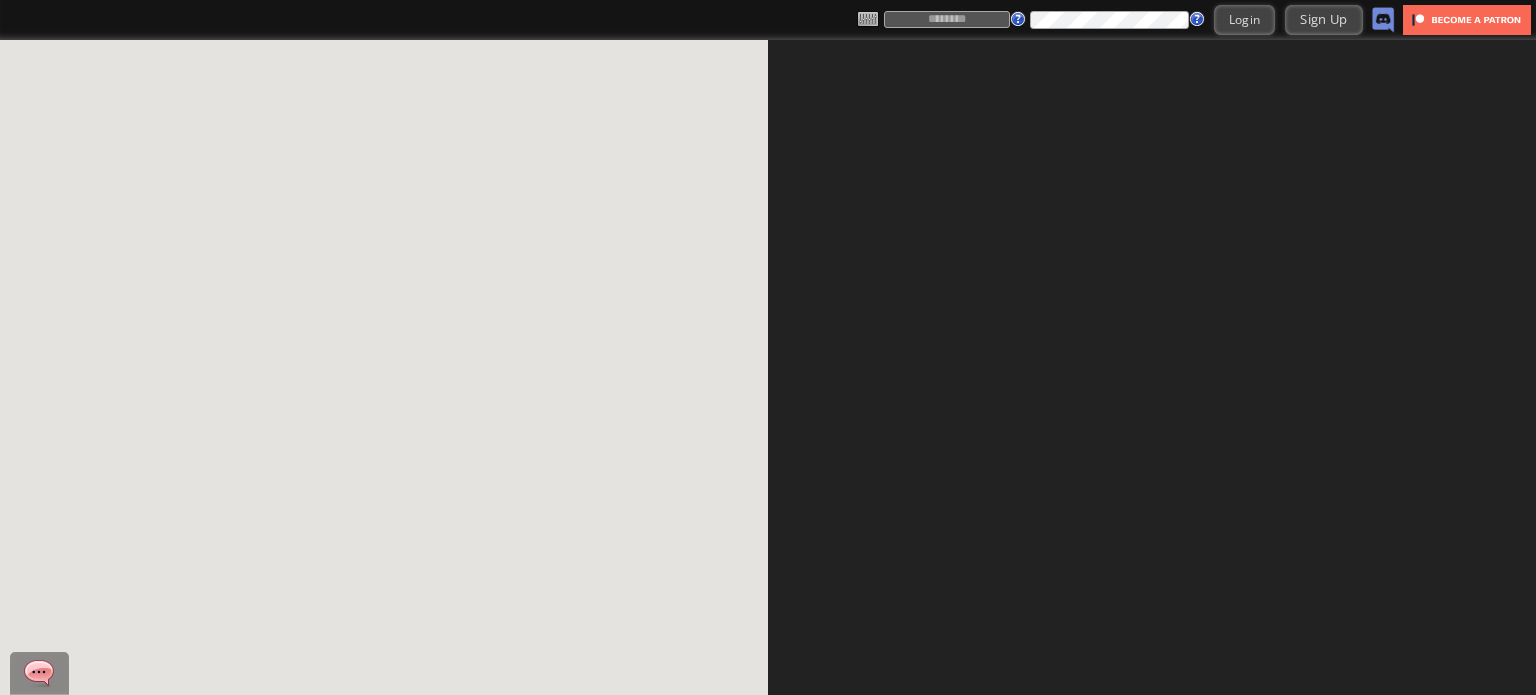 scroll, scrollTop: 0, scrollLeft: 0, axis: both 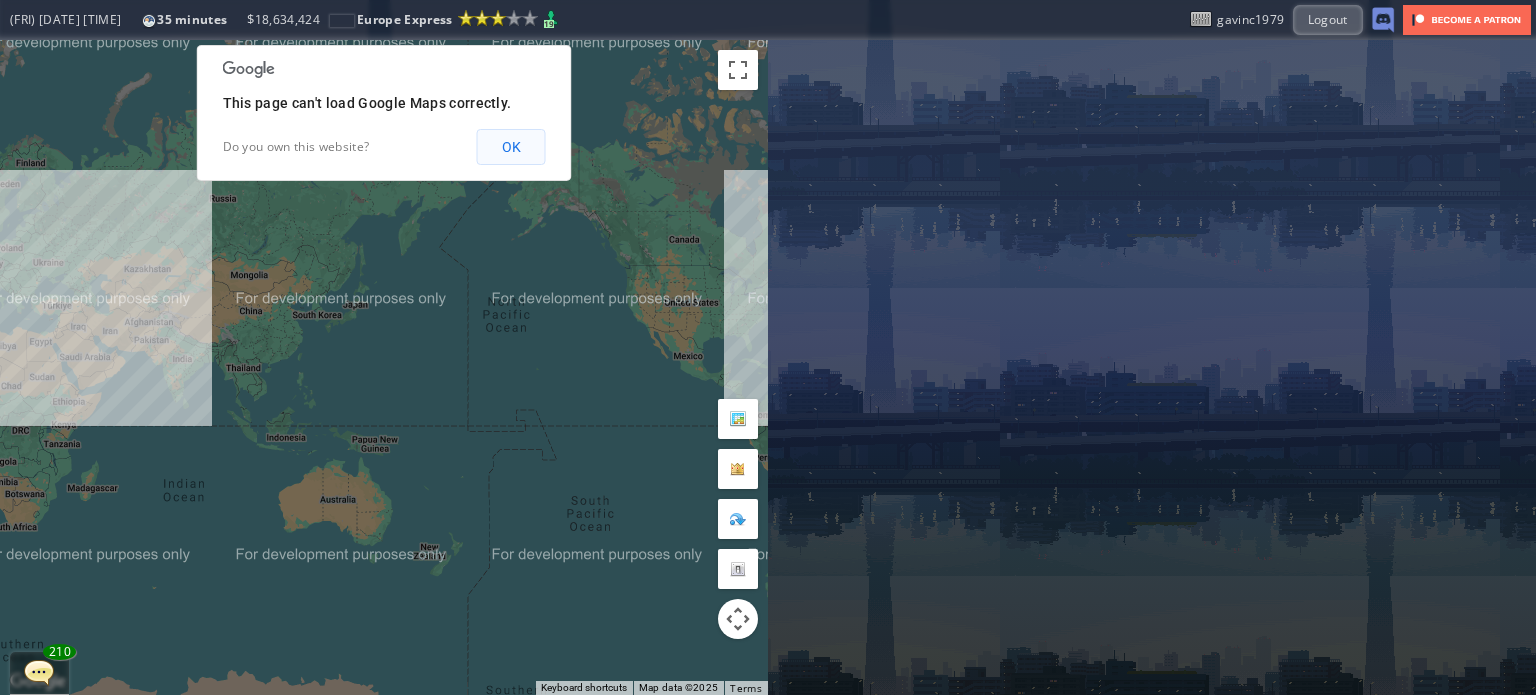 click on "OK" at bounding box center (511, 147) 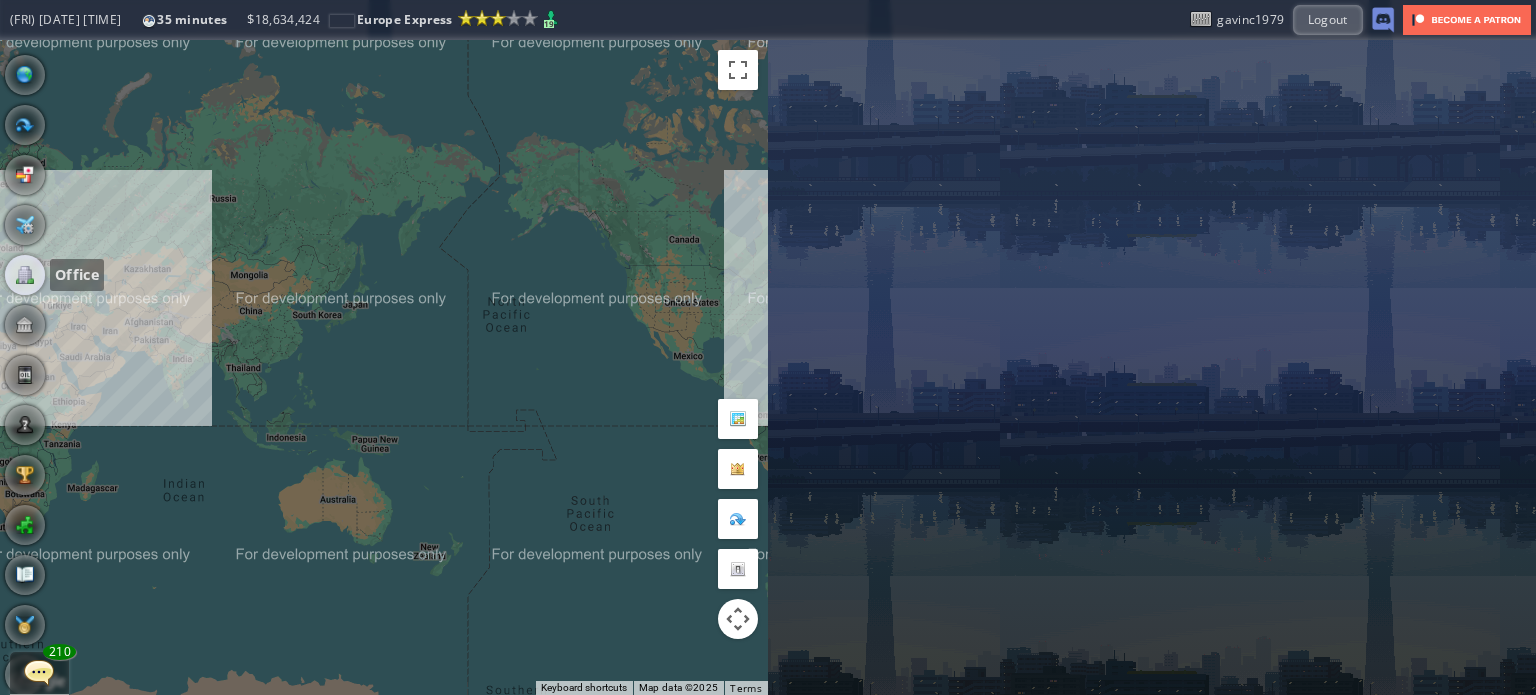 click at bounding box center [25, 275] 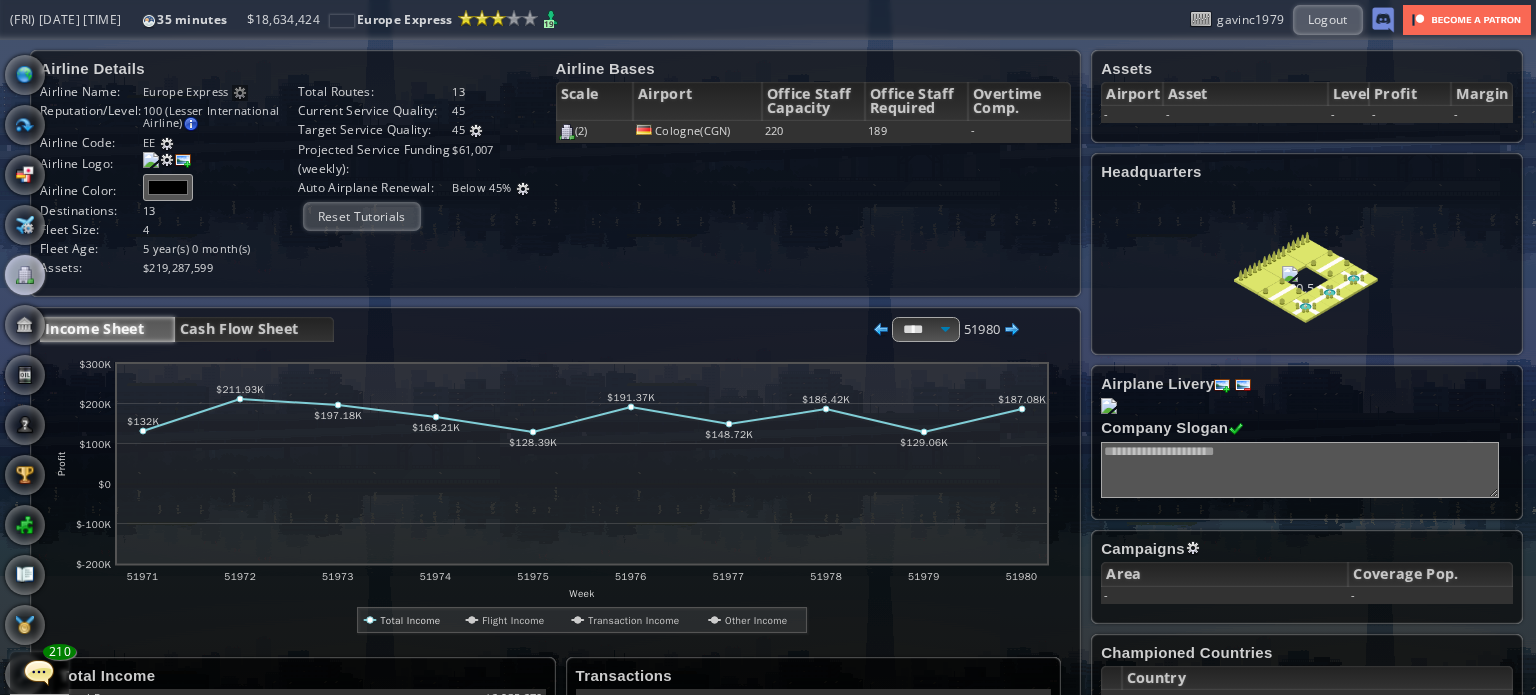 click on "Income Sheet
Cash Flow Sheet
****
*****
****
[NUMBER]
abcdefhiklmnopqrstuvwxyz Week Profit $-200K $-100K $0 $100K $200K $300K [NUMBER] [NUMBER] [NUMBER] [NUMBER] [NUMBER] [NUMBER] [NUMBER] [NUMBER] [NUMBER] [NUMBER] $132K $211.93K $197.18K $0" at bounding box center (555, 722) 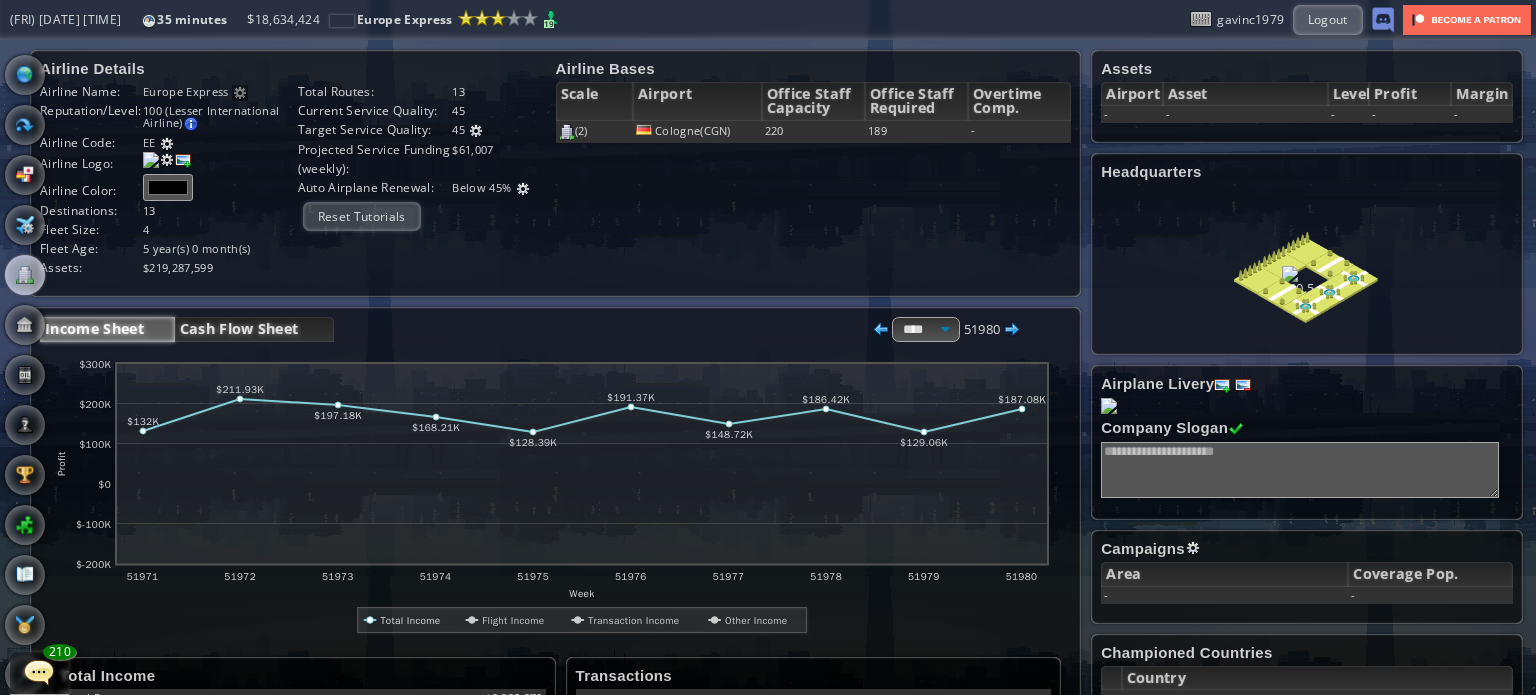 click on "Cash Flow Sheet" at bounding box center [254, 329] 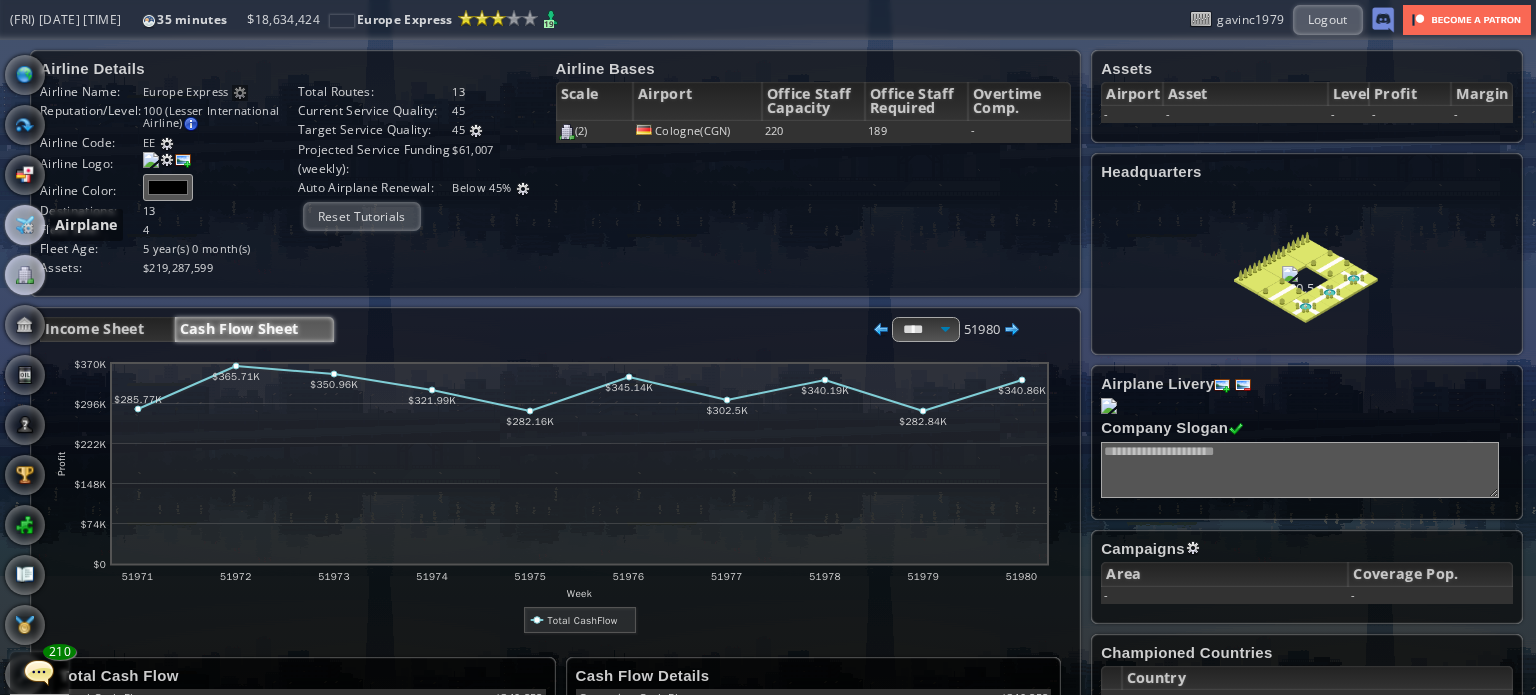 click at bounding box center (25, 225) 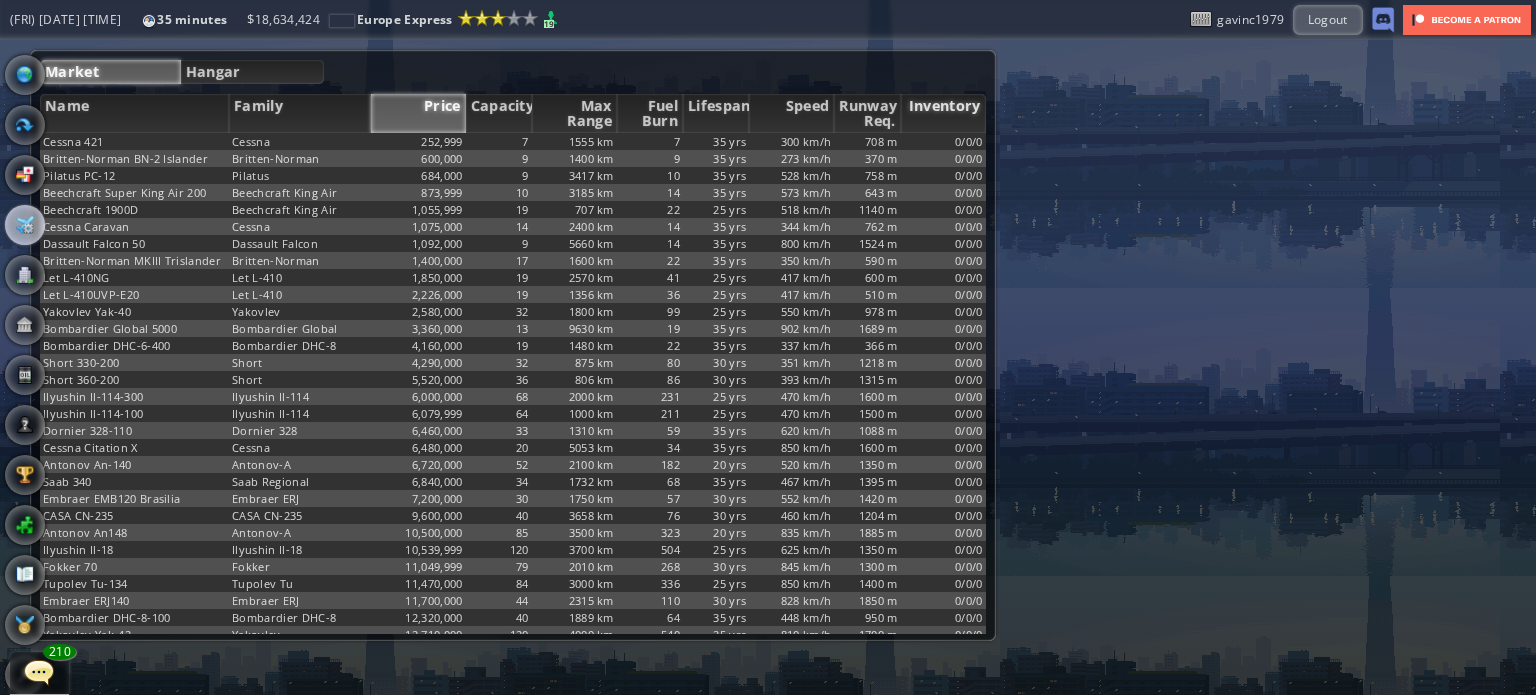click on "Inventory" at bounding box center [943, 113] 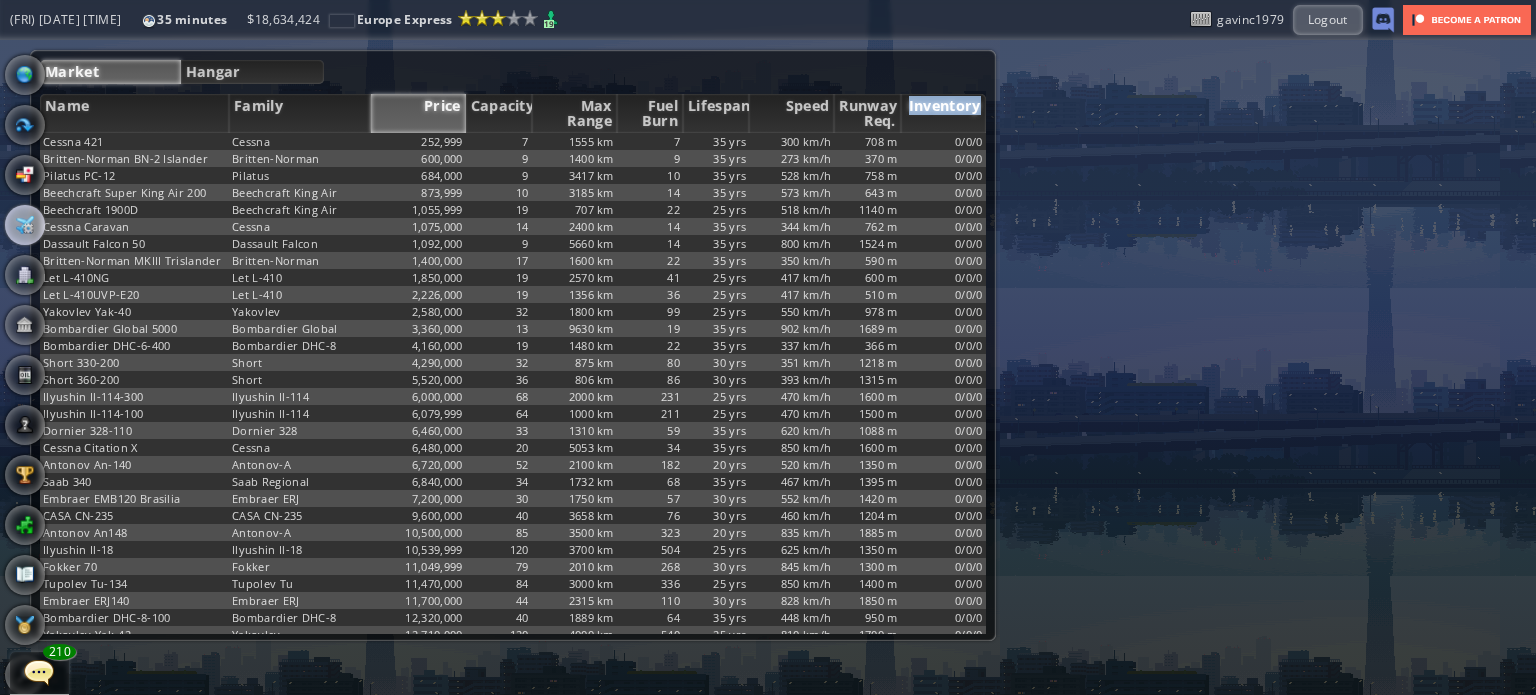 click on "Inventory" at bounding box center (943, 113) 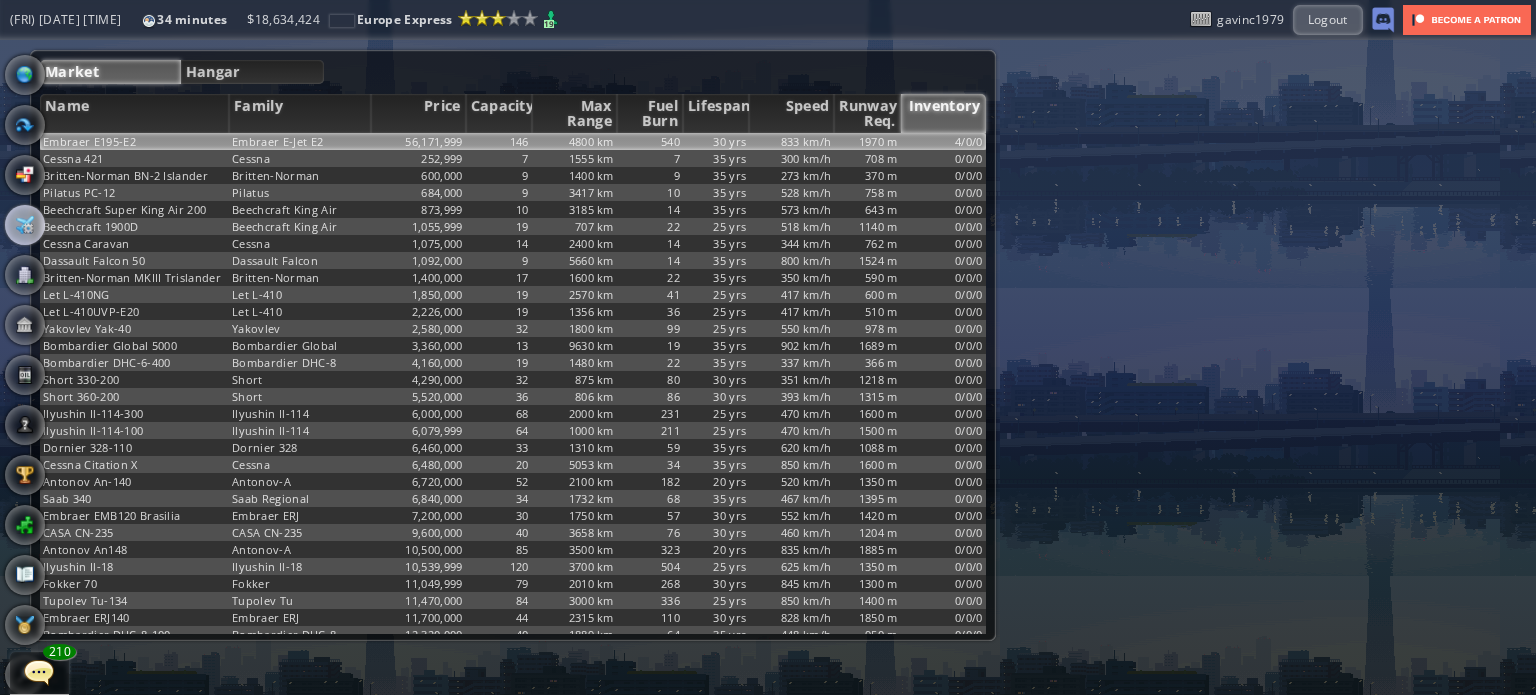 click on "4/0/0" at bounding box center [943, 141] 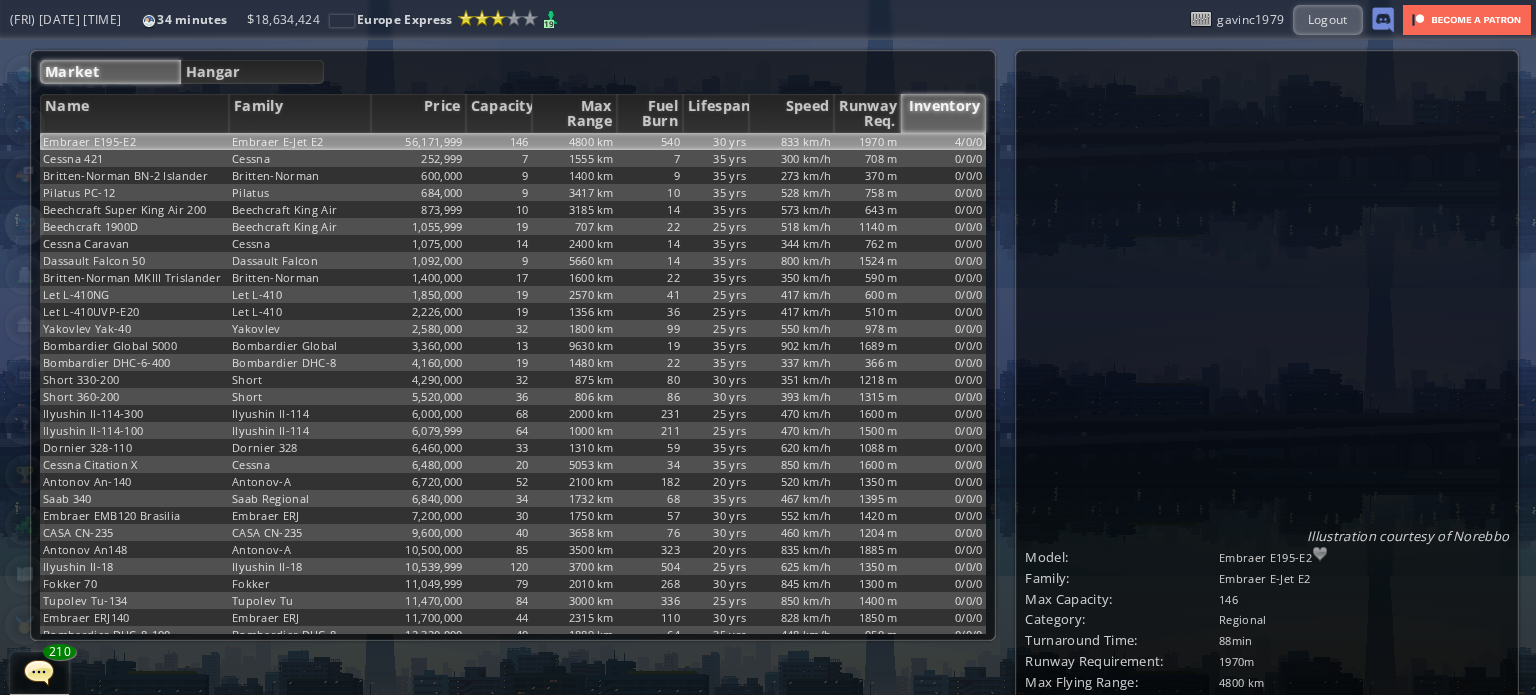 click on "Inventory" at bounding box center [1339, 857] 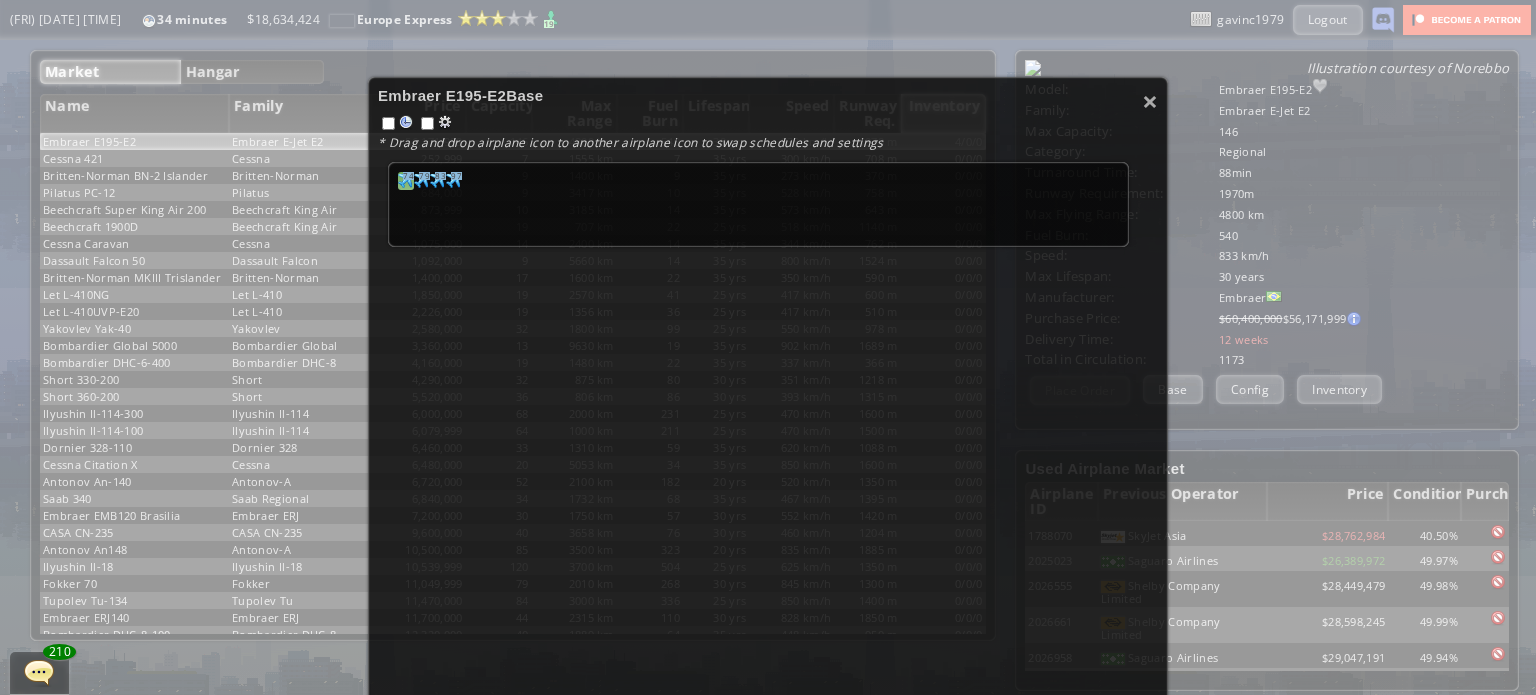click at bounding box center (406, 180) 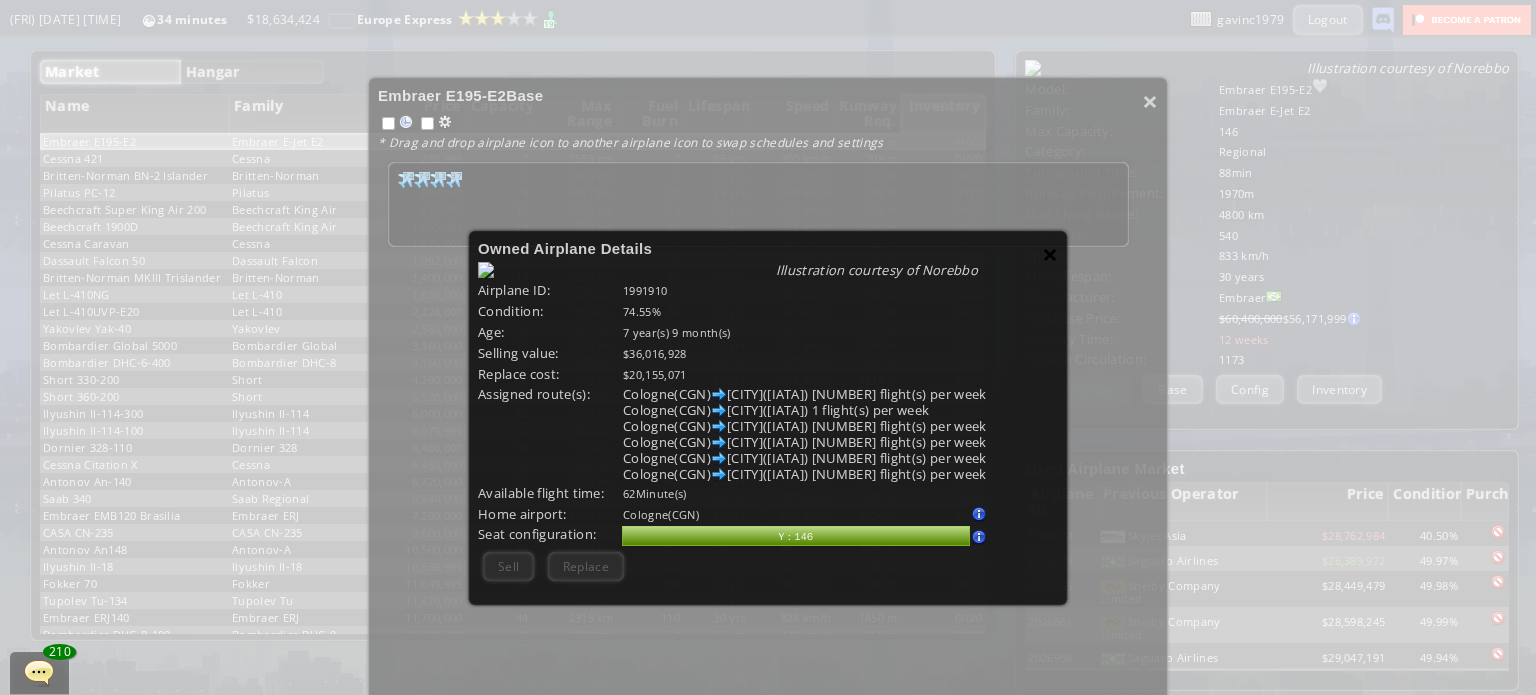 click on "×" at bounding box center (1050, 254) 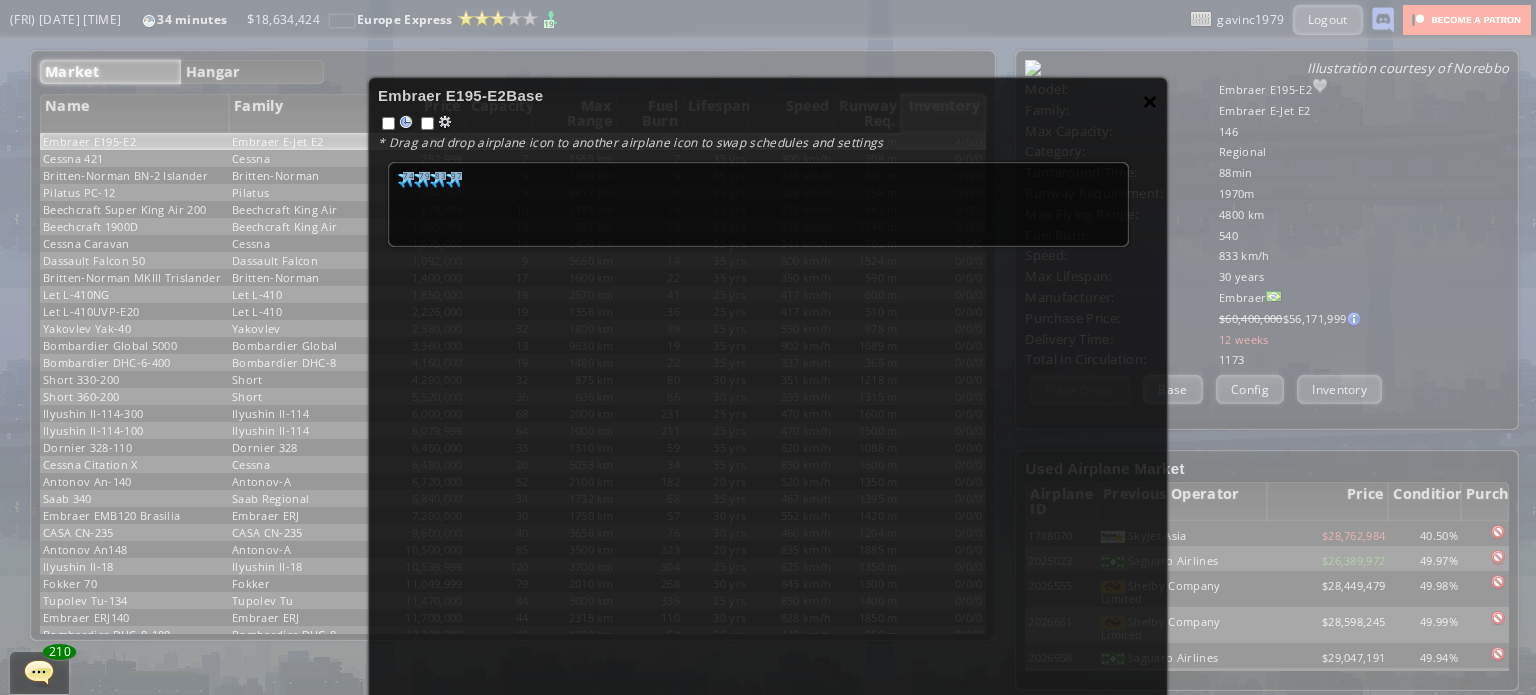 click on "×" at bounding box center [1150, 101] 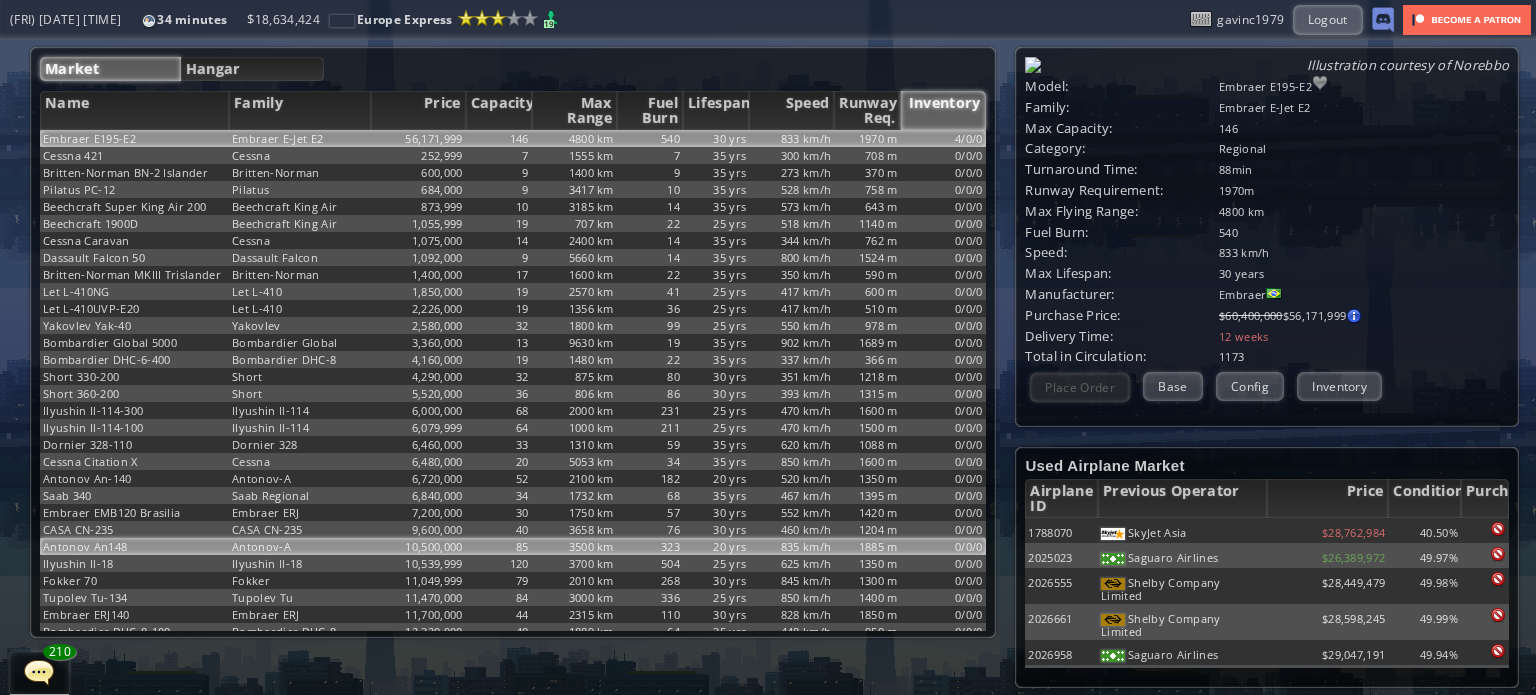 scroll, scrollTop: 0, scrollLeft: 0, axis: both 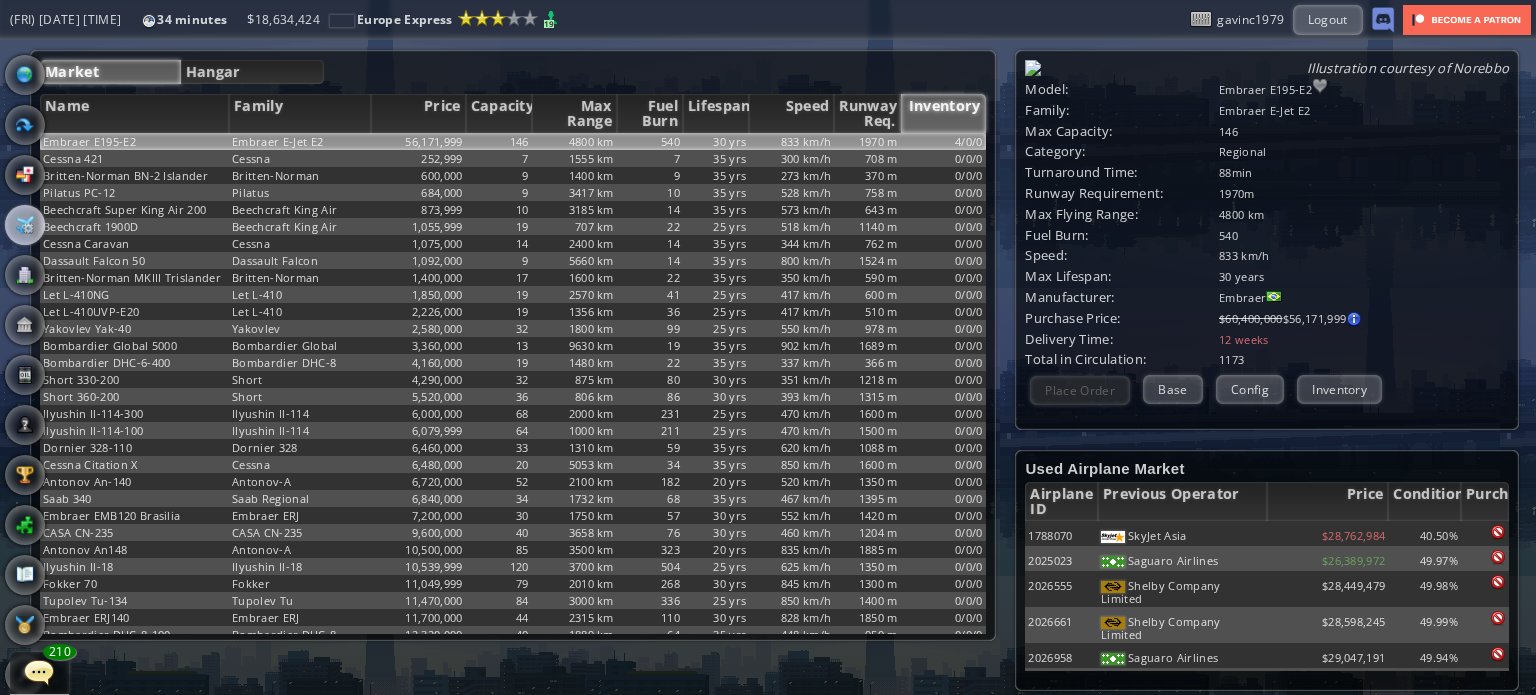 click at bounding box center (7, 347) 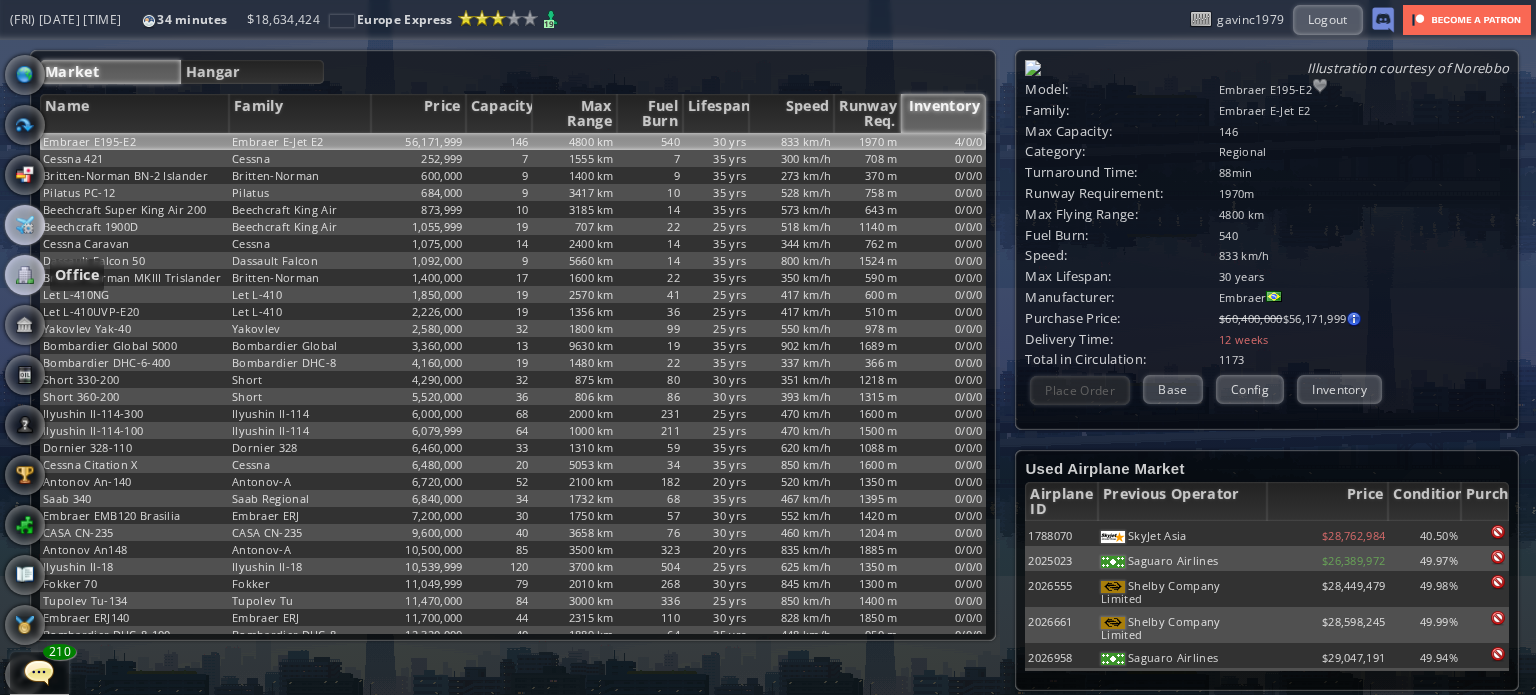 click at bounding box center (25, 275) 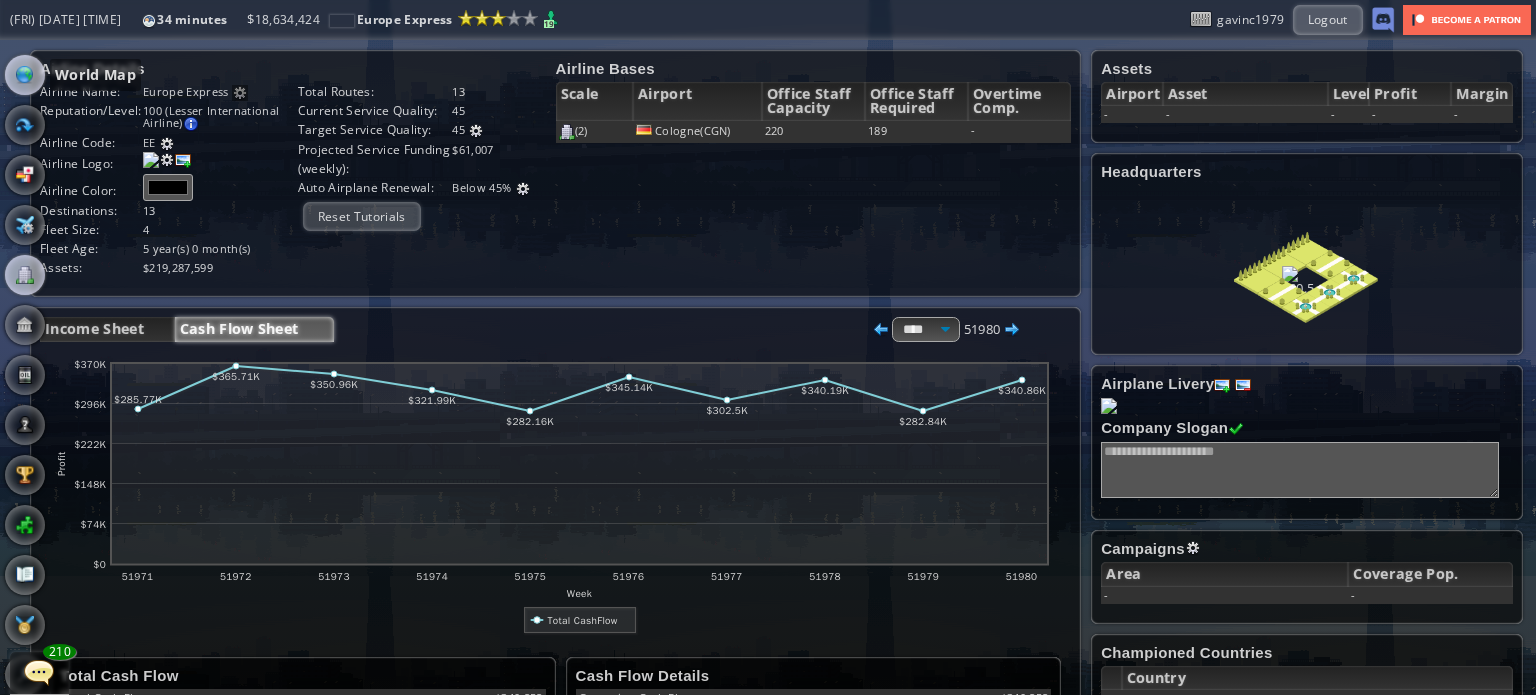 click at bounding box center (25, 75) 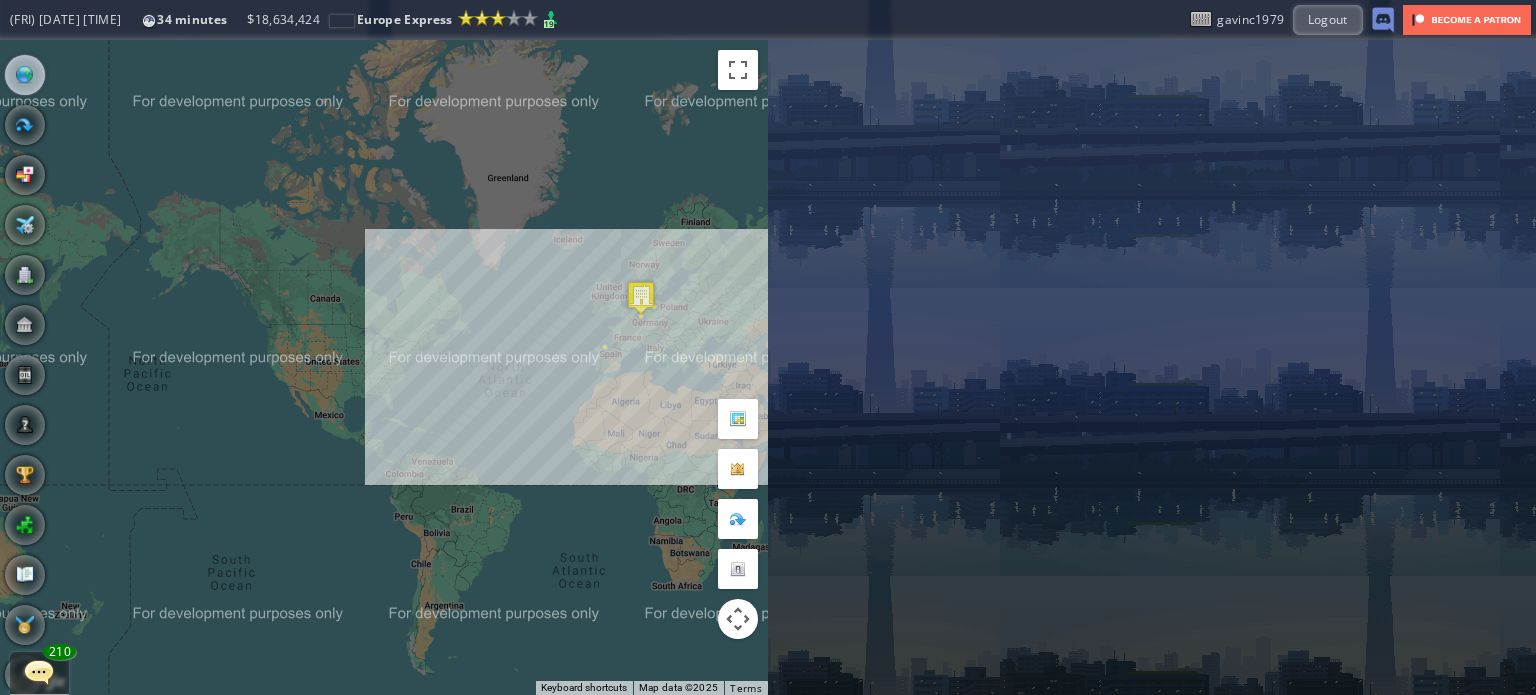 drag, startPoint x: 635, startPoint y: 321, endPoint x: 257, endPoint y: 367, distance: 380.78867 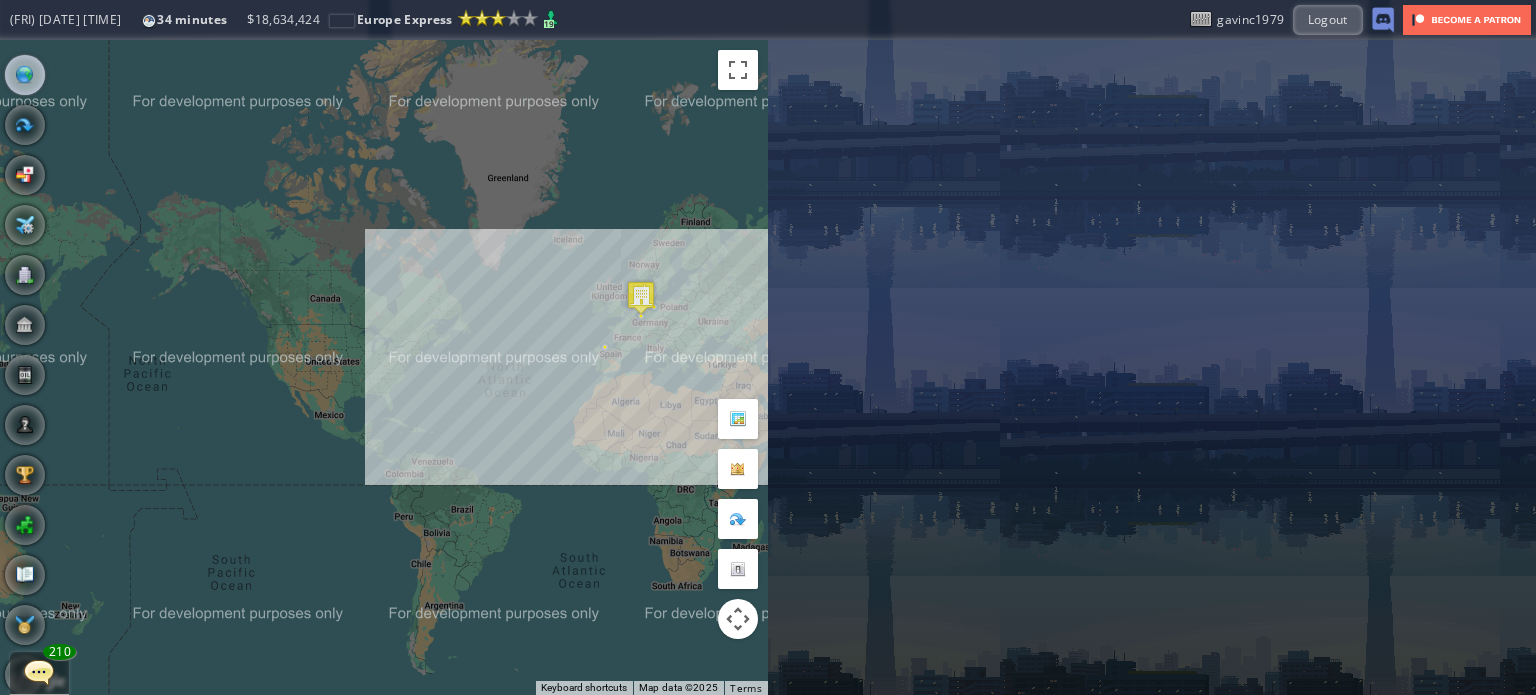 click on "To navigate, press the arrow keys." at bounding box center (384, 367) 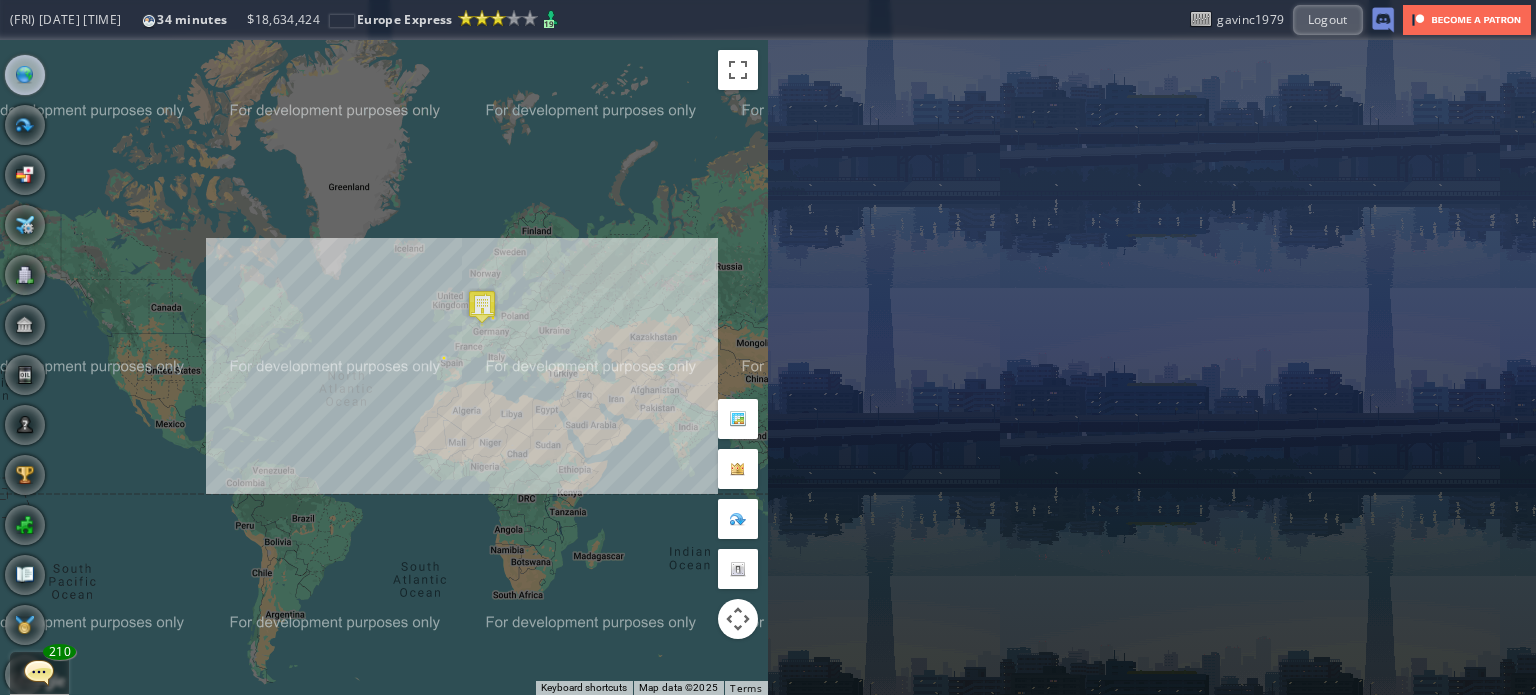 click at bounding box center (482, 306) 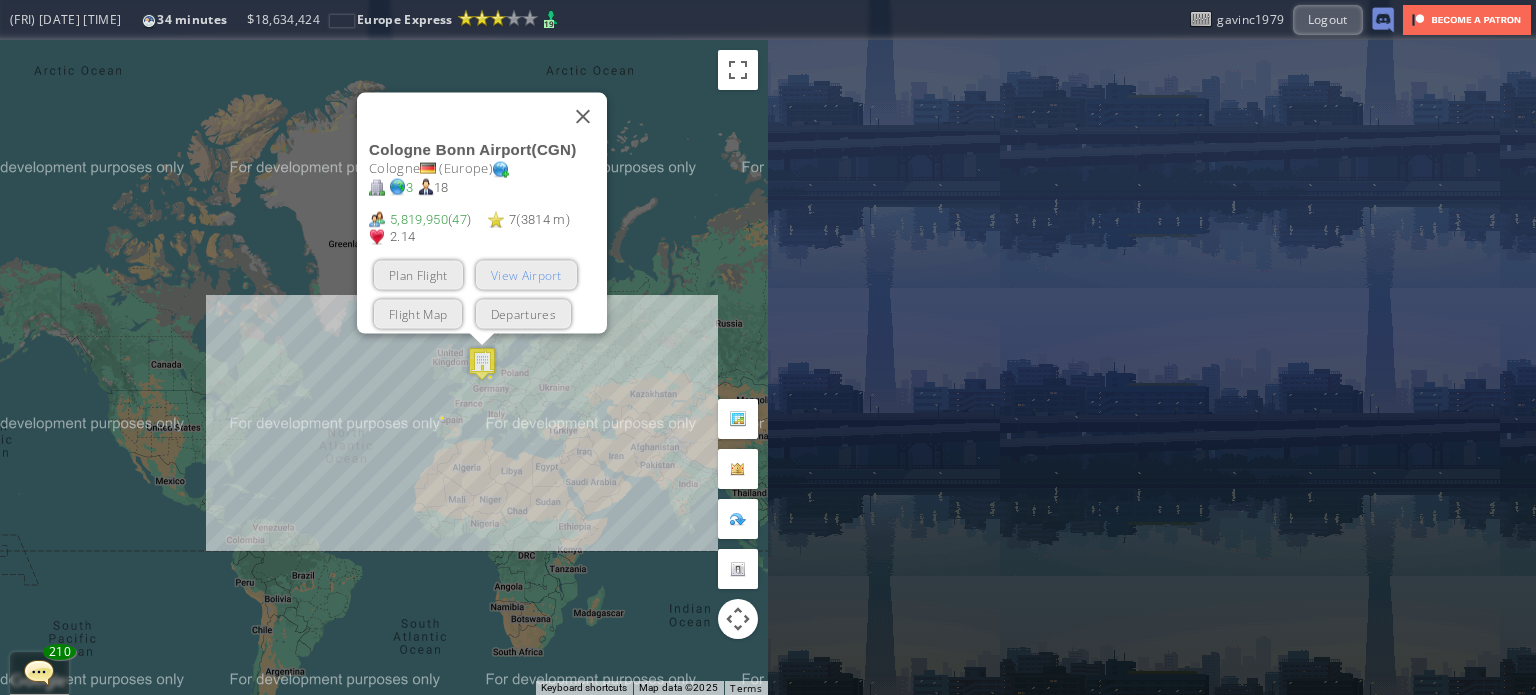 click on "View Airport" at bounding box center (526, 274) 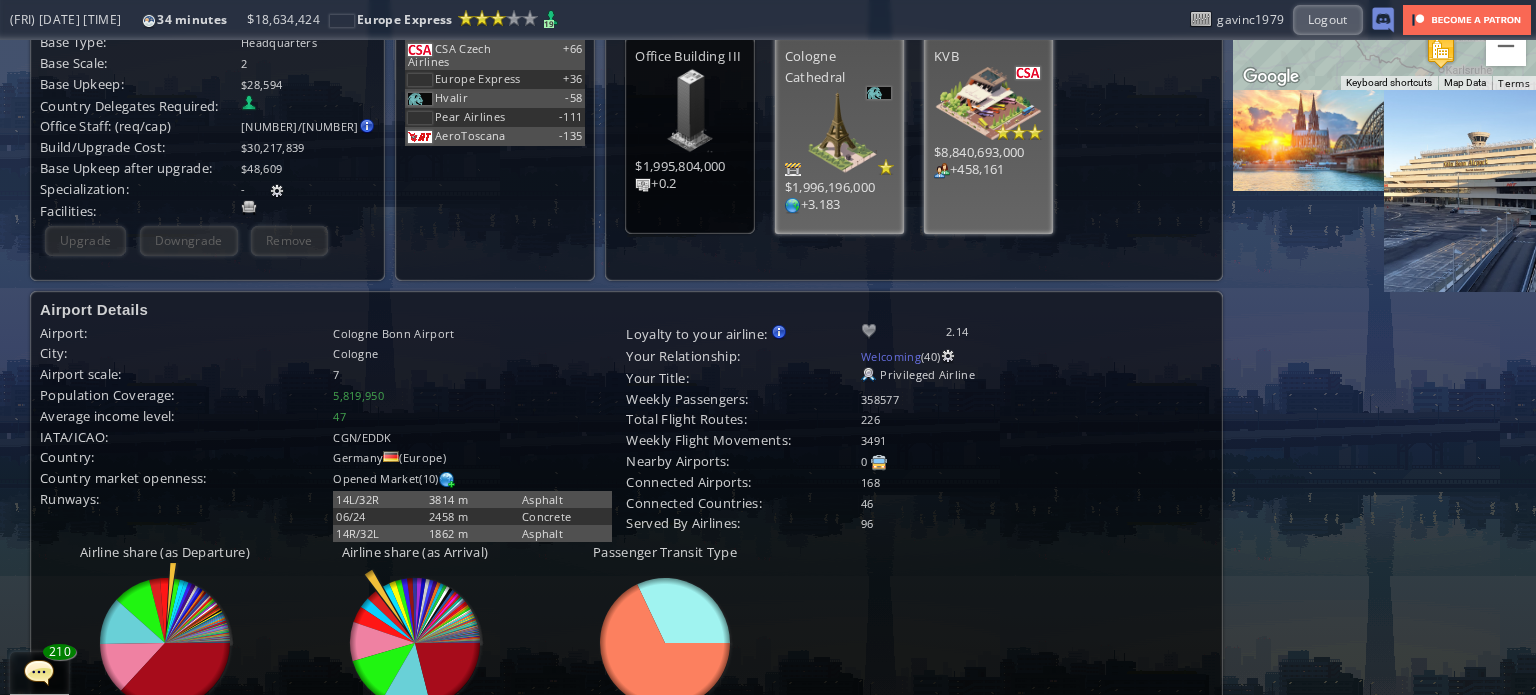 scroll, scrollTop: 0, scrollLeft: 0, axis: both 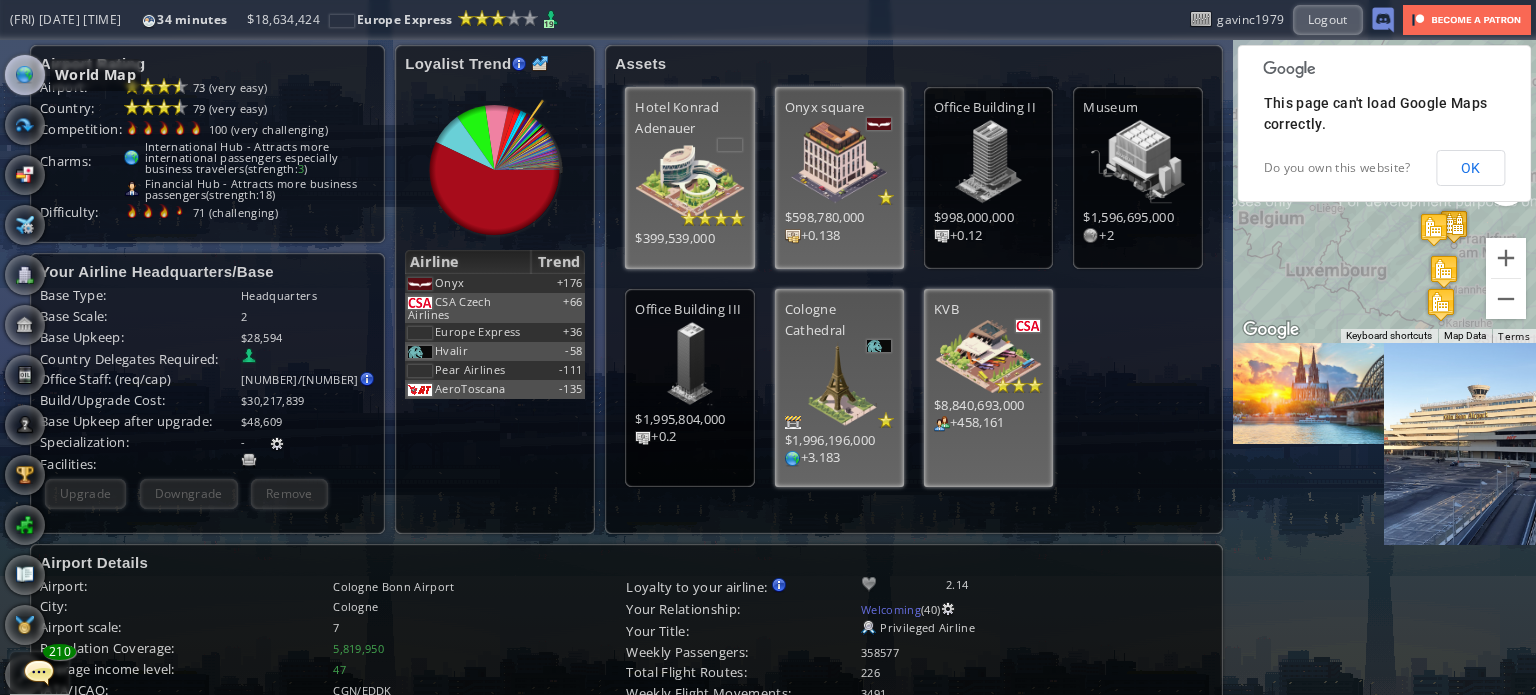 click at bounding box center (25, 75) 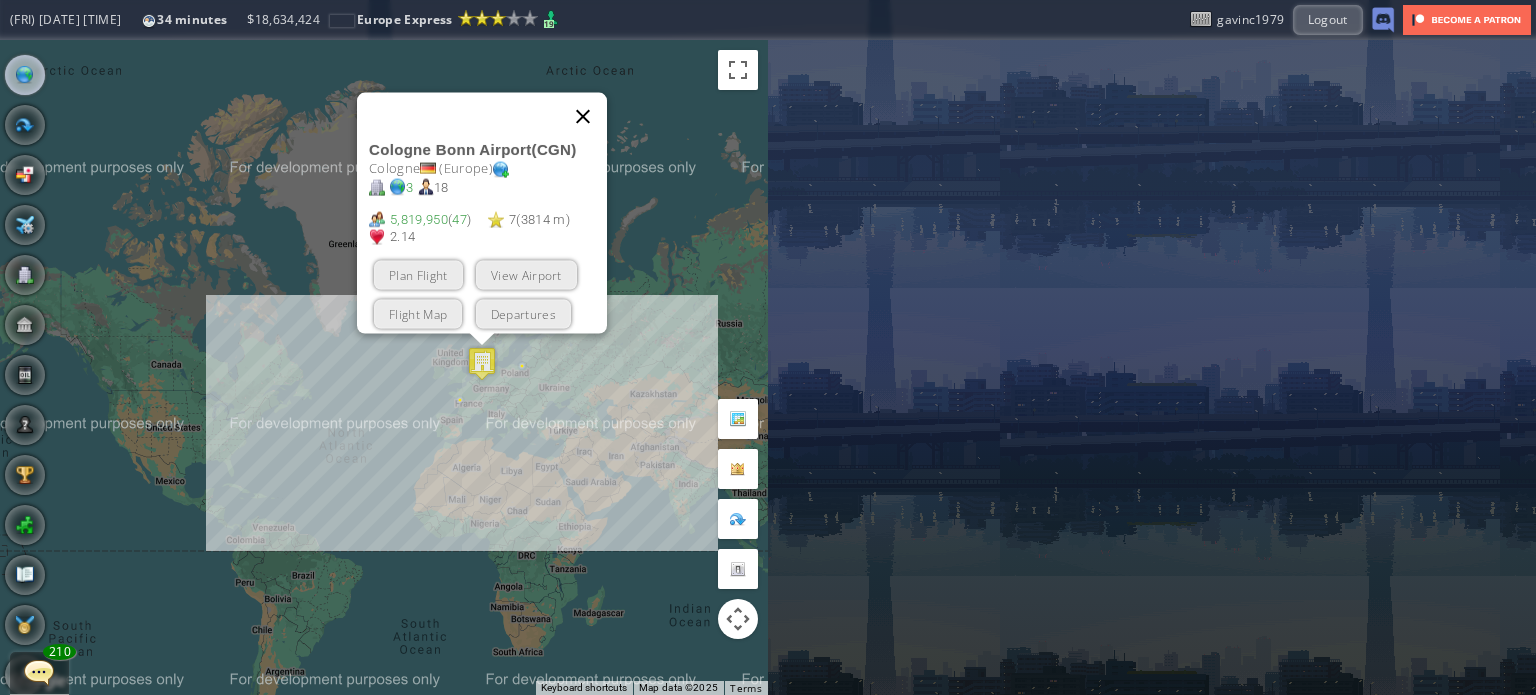 click at bounding box center (583, 116) 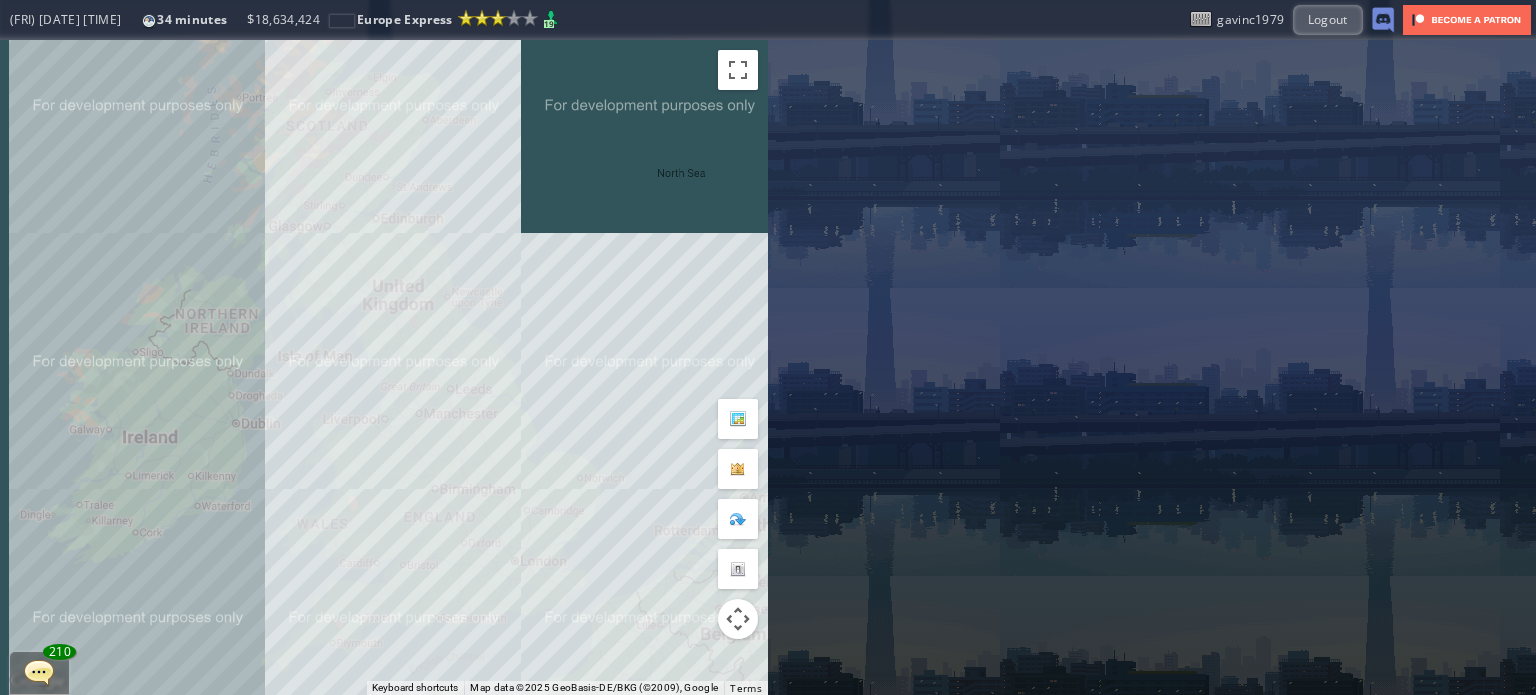 drag, startPoint x: 433, startPoint y: 466, endPoint x: 432, endPoint y: 140, distance: 326.00153 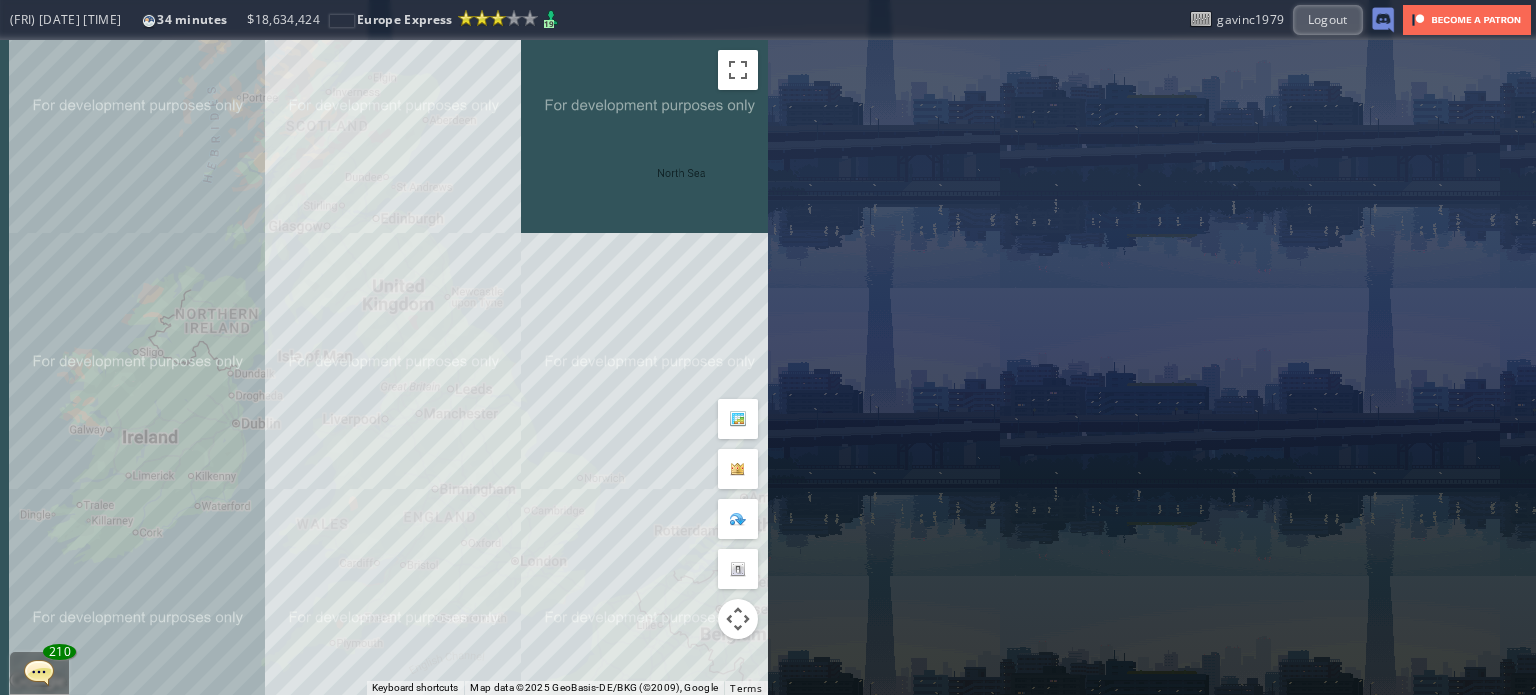click on "To navigate, press the arrow keys." at bounding box center [384, 367] 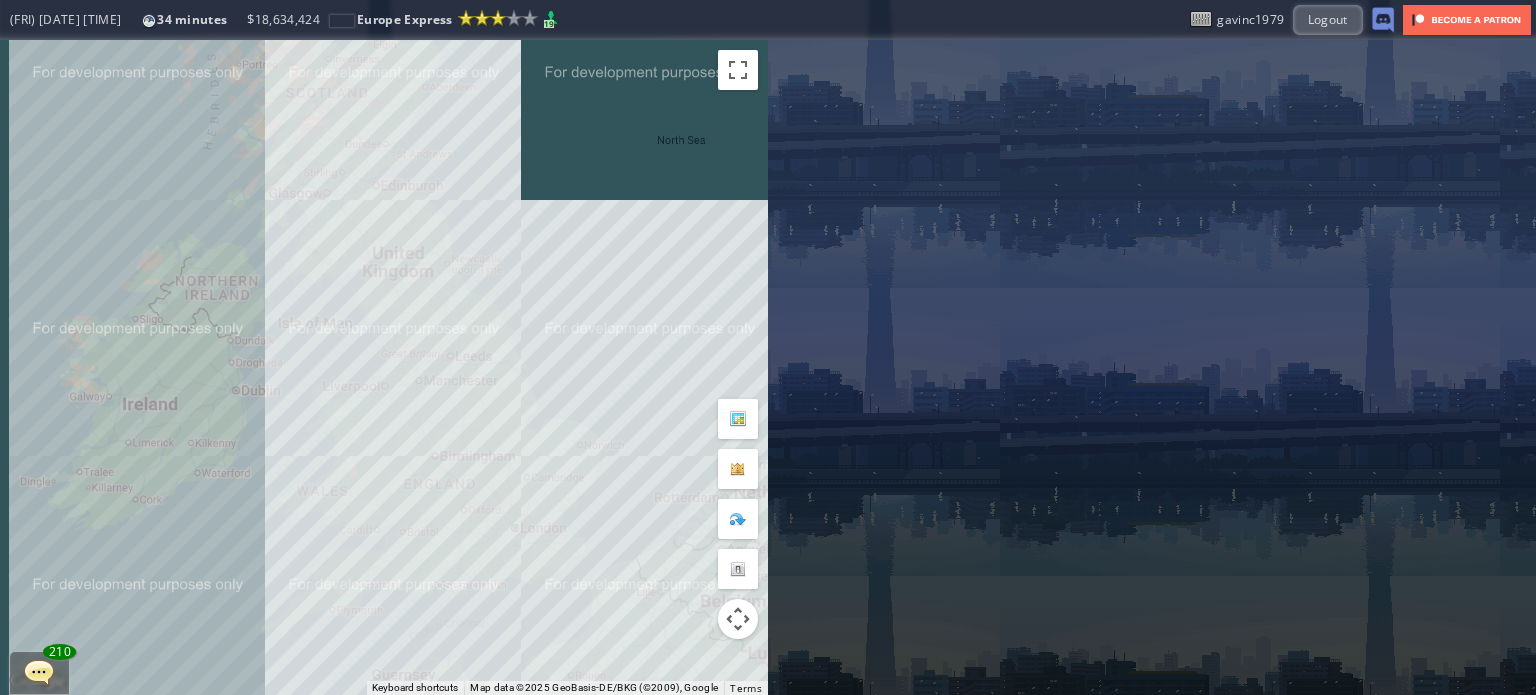 click on "To navigate, press the arrow keys." at bounding box center (384, 367) 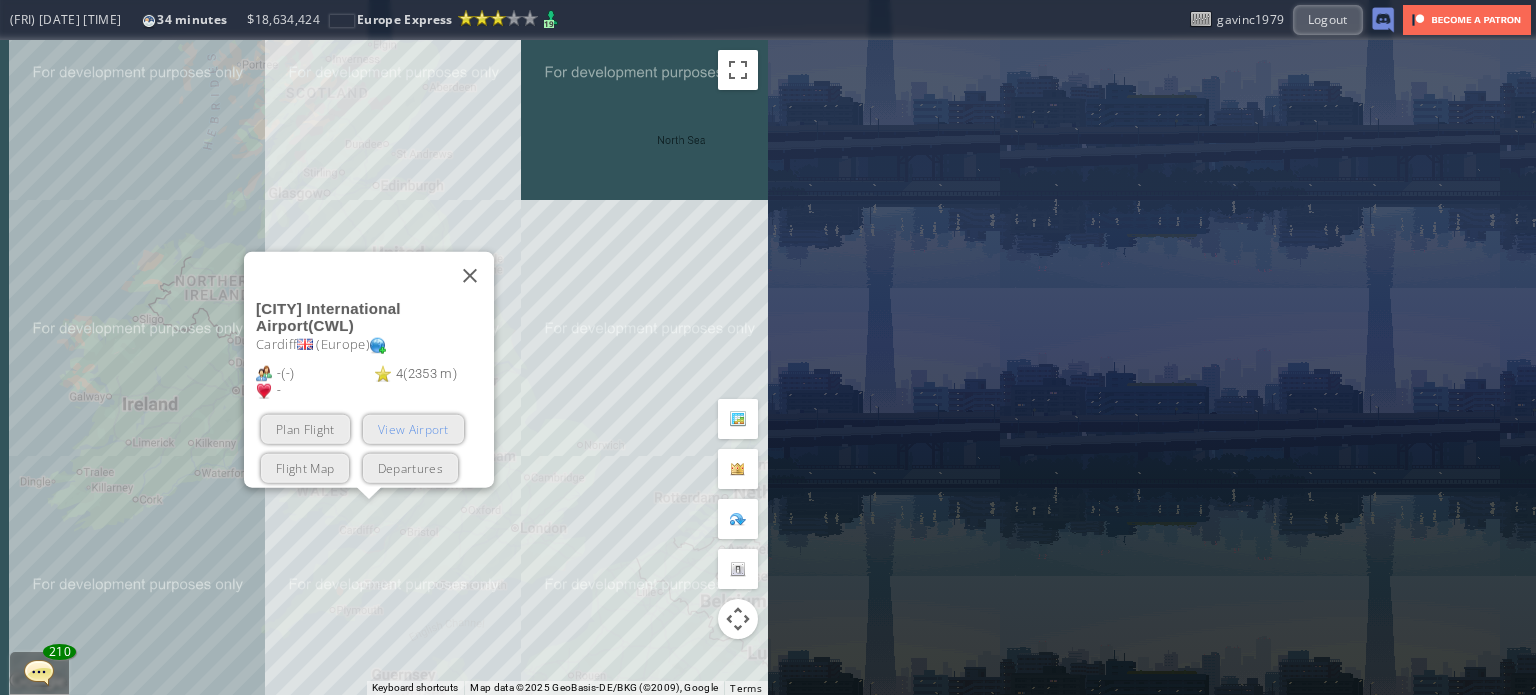click on "View Airport" at bounding box center [413, 428] 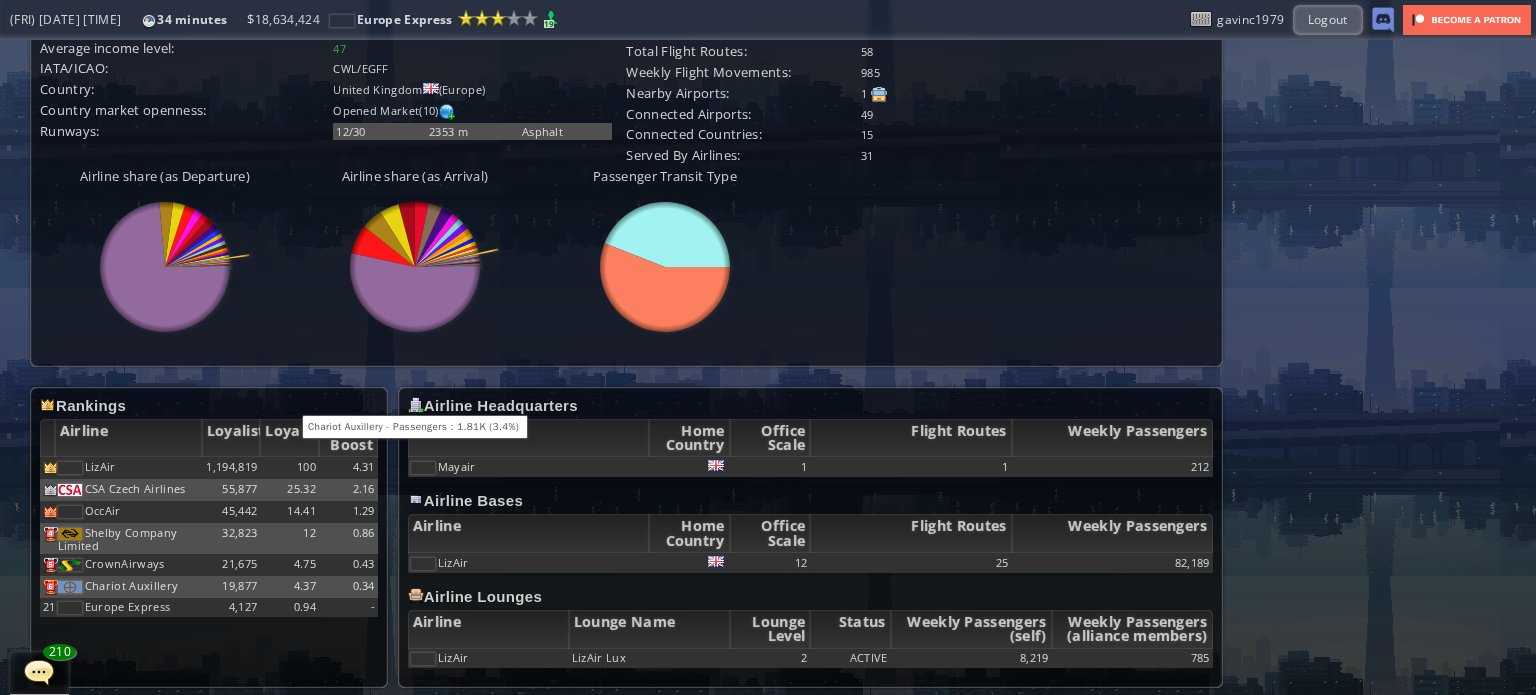 scroll, scrollTop: 582, scrollLeft: 0, axis: vertical 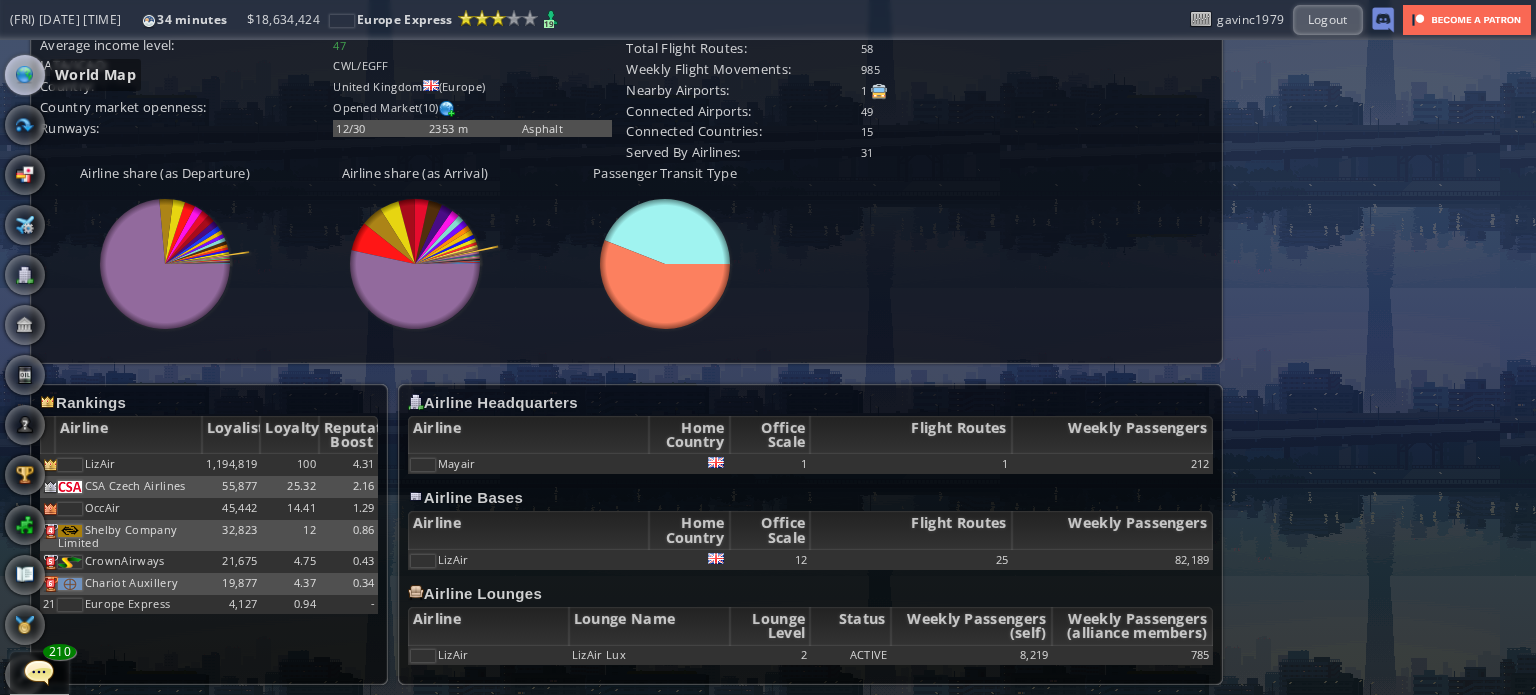 click at bounding box center (25, 75) 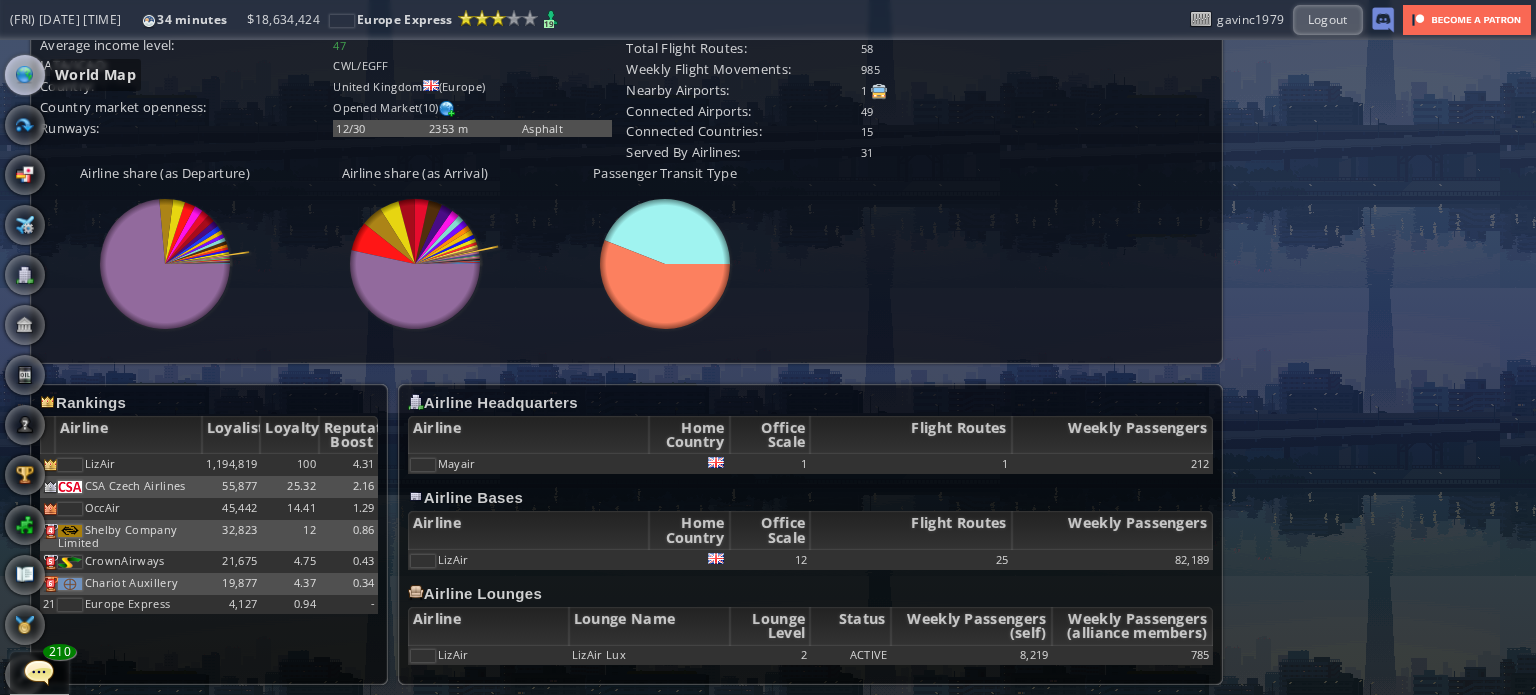 scroll, scrollTop: 0, scrollLeft: 0, axis: both 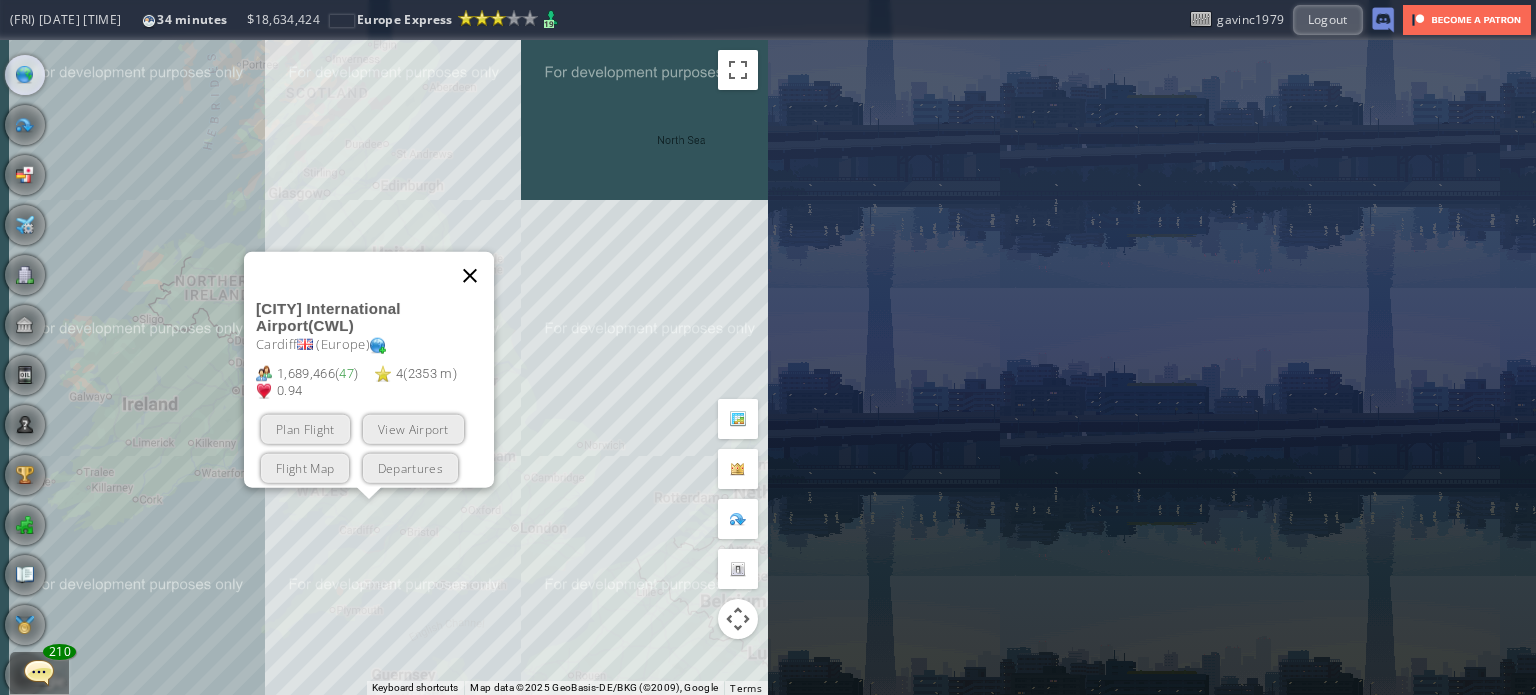 click at bounding box center (470, 275) 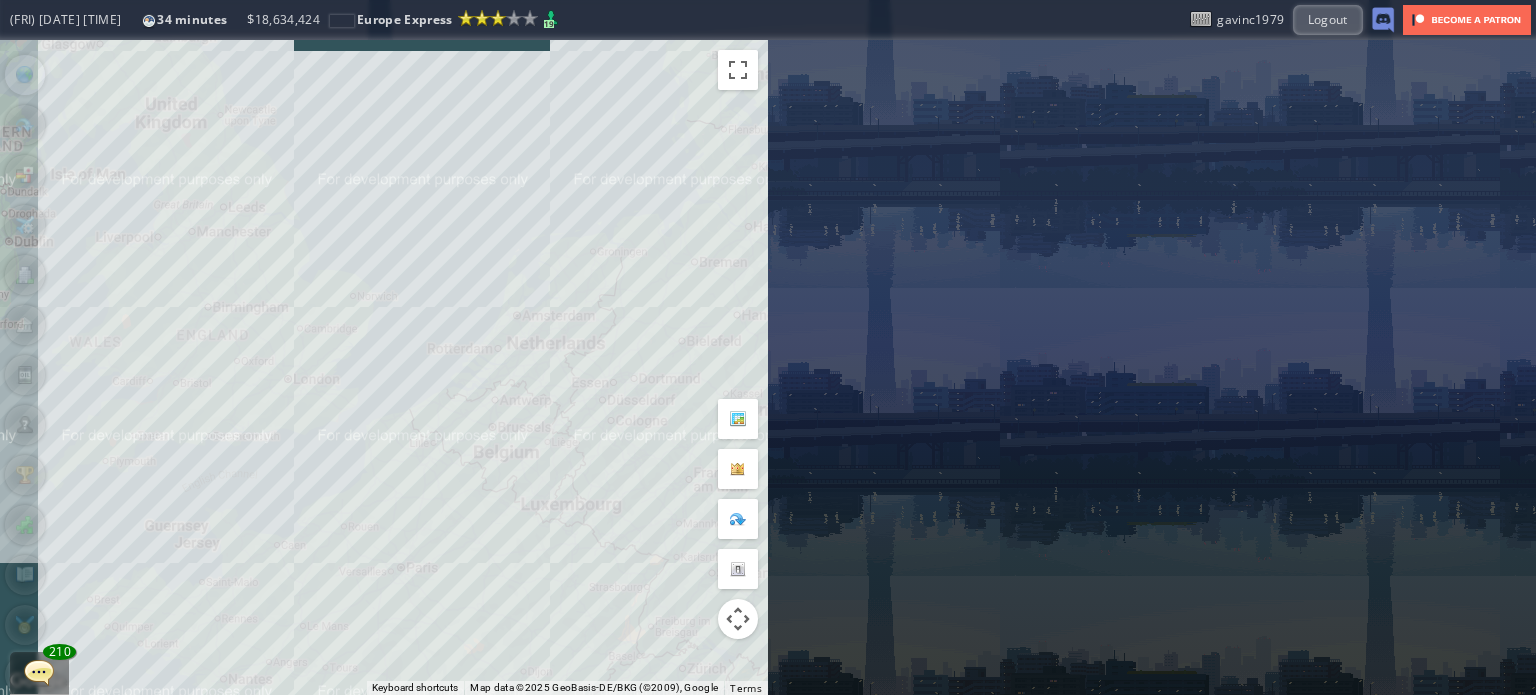drag, startPoint x: 434, startPoint y: 403, endPoint x: 377, endPoint y: 358, distance: 72.62231 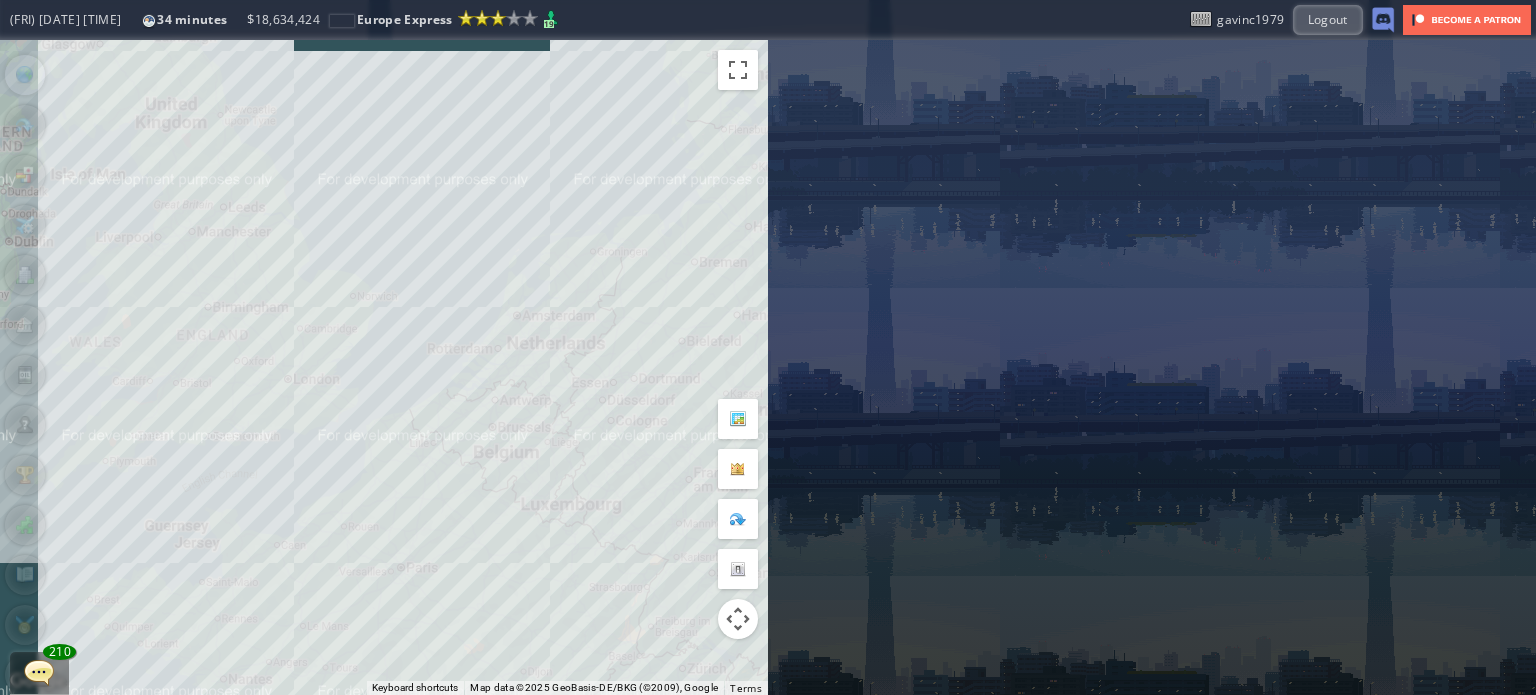 click on "To navigate, press the arrow keys." at bounding box center (384, 367) 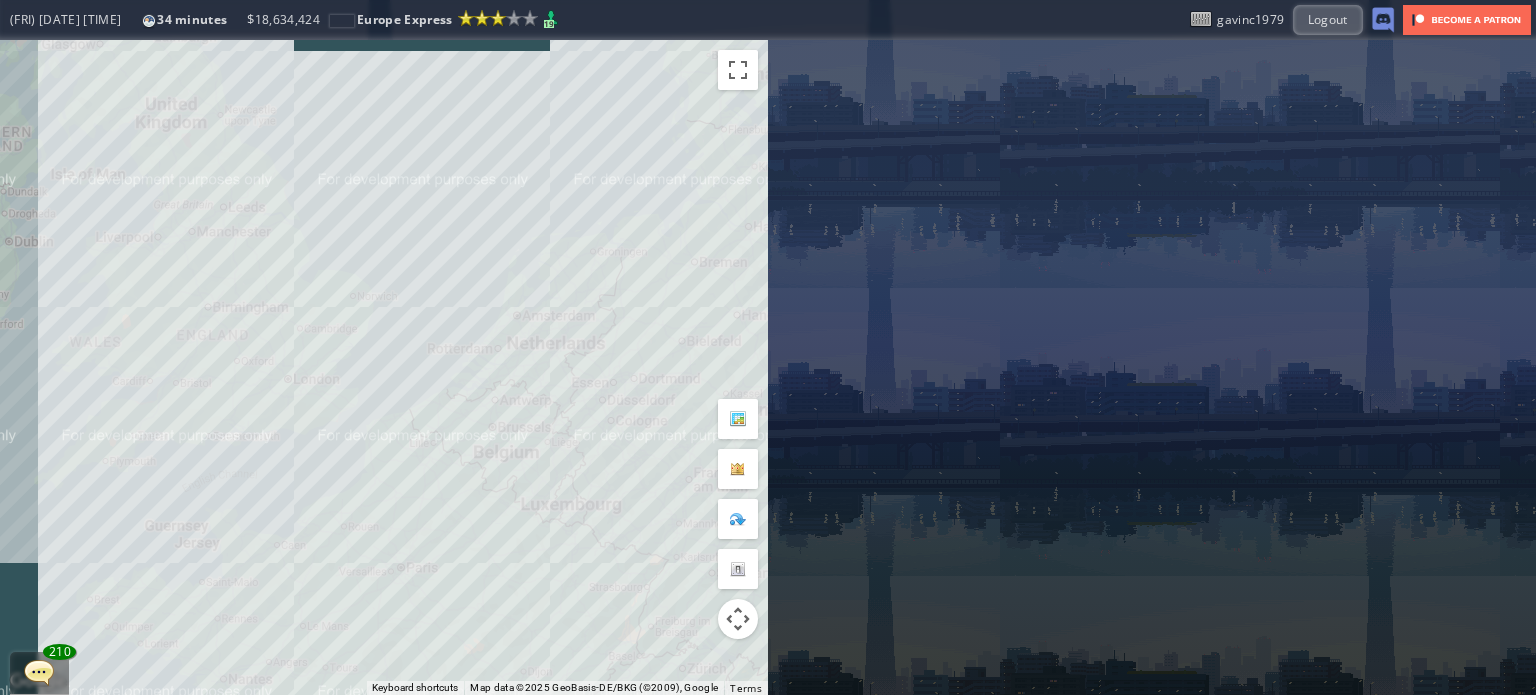 click on "To navigate, press the arrow keys." at bounding box center (384, 367) 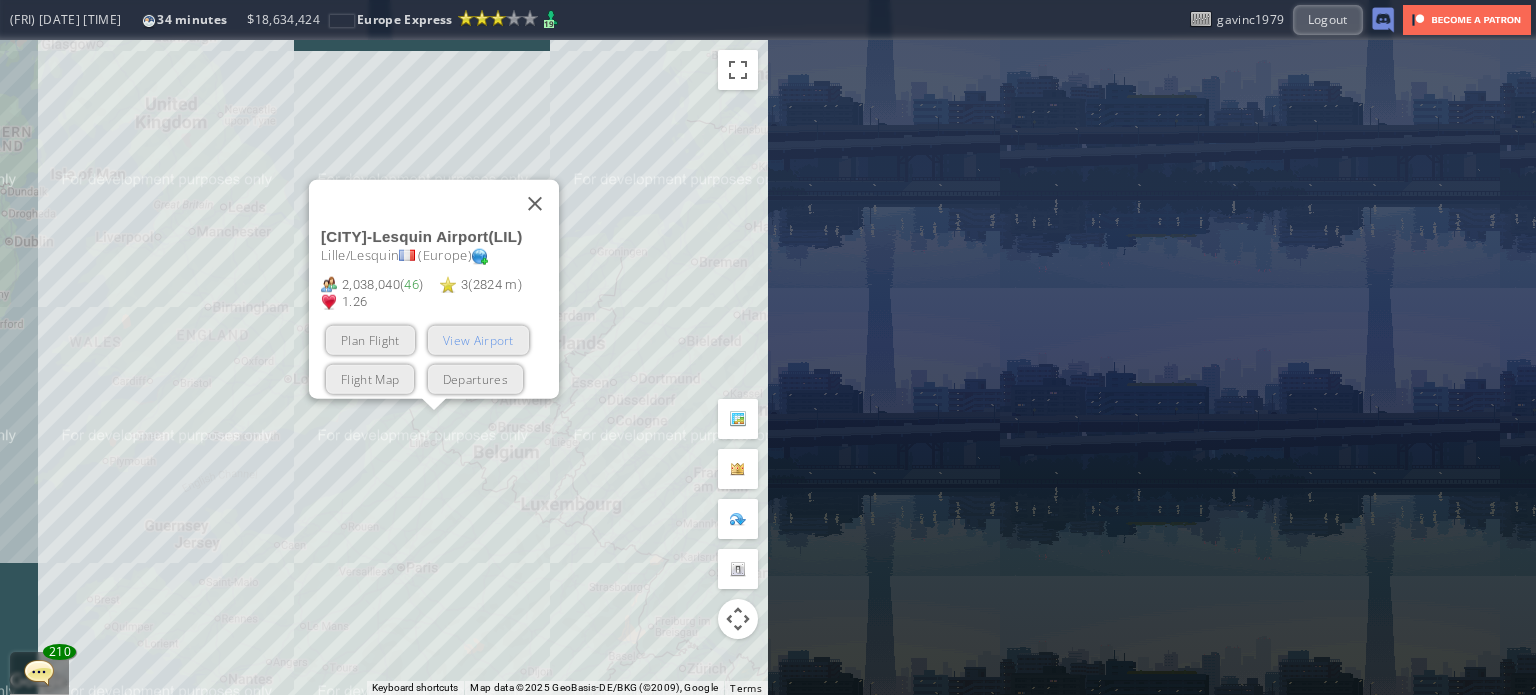 click on "View Airport" at bounding box center (478, 339) 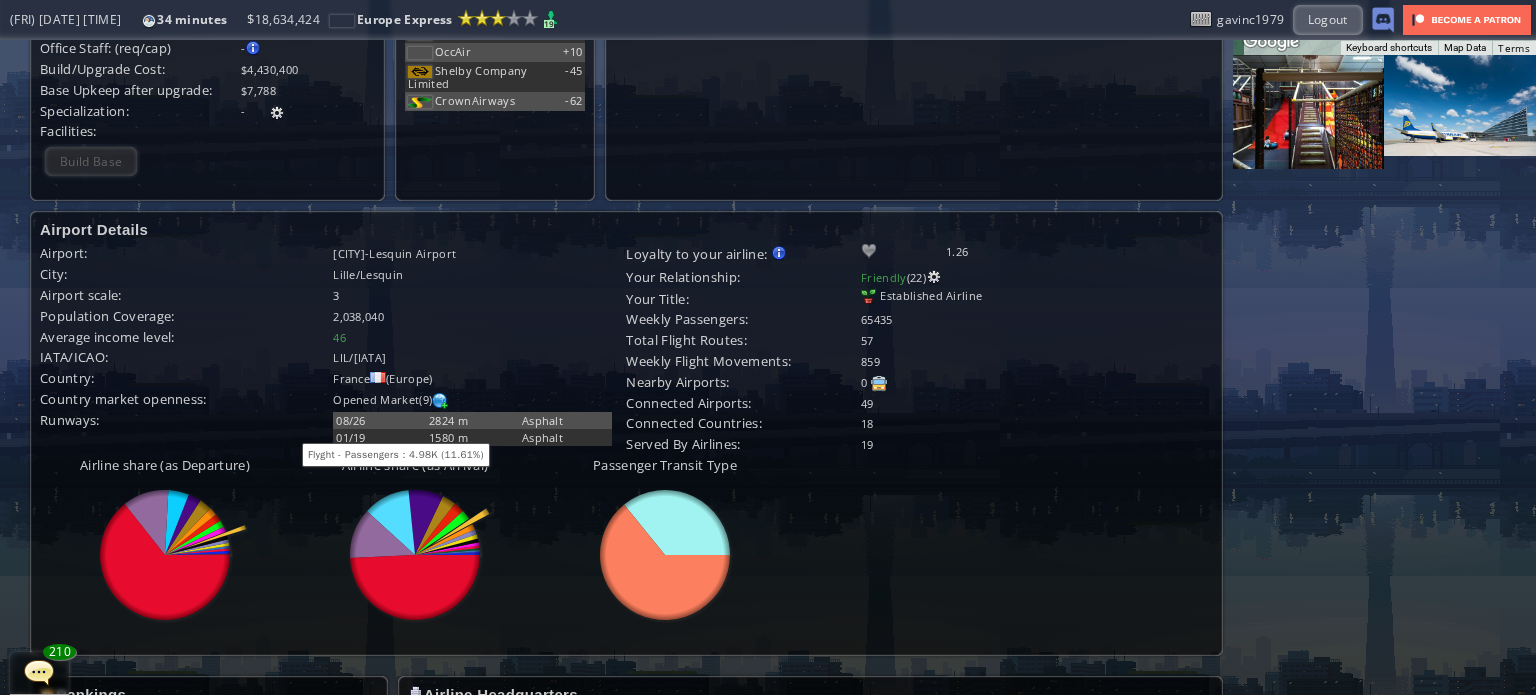 scroll, scrollTop: 580, scrollLeft: 0, axis: vertical 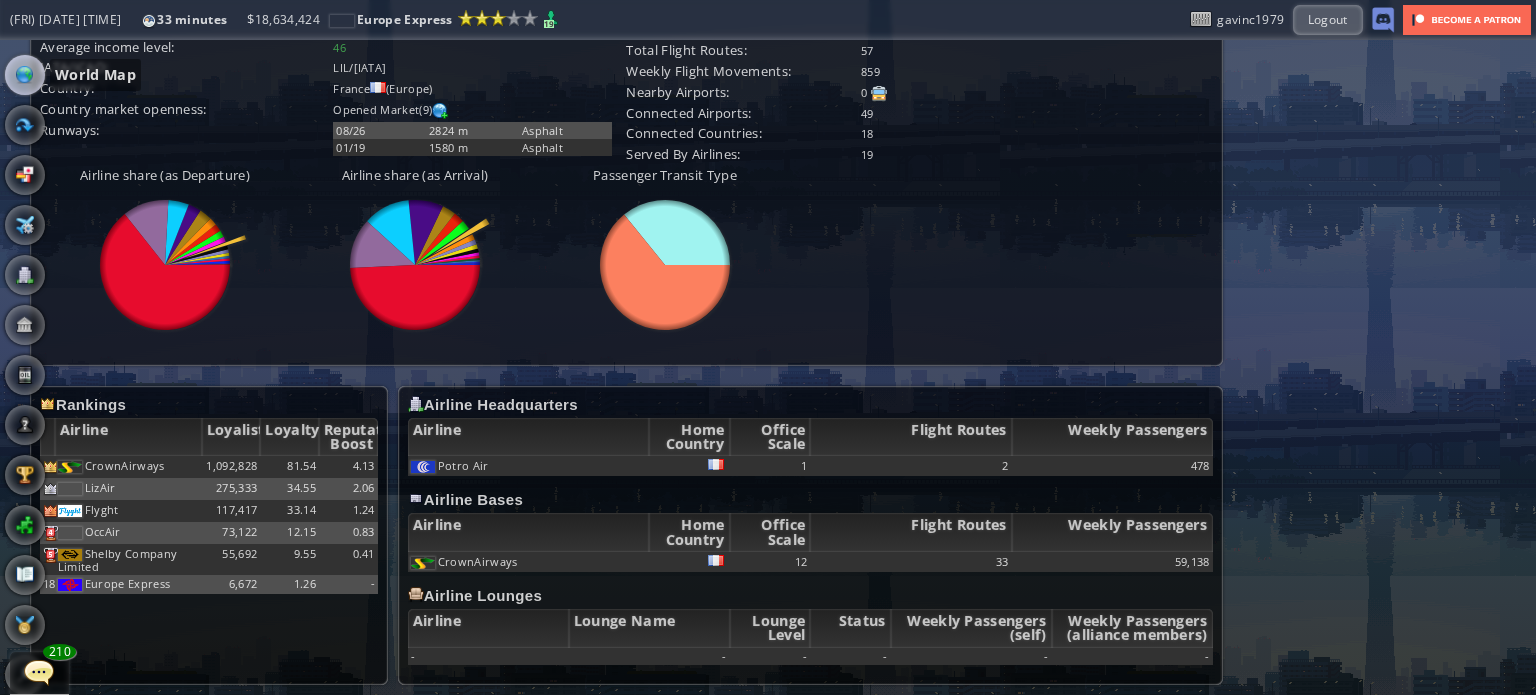 click at bounding box center (25, 75) 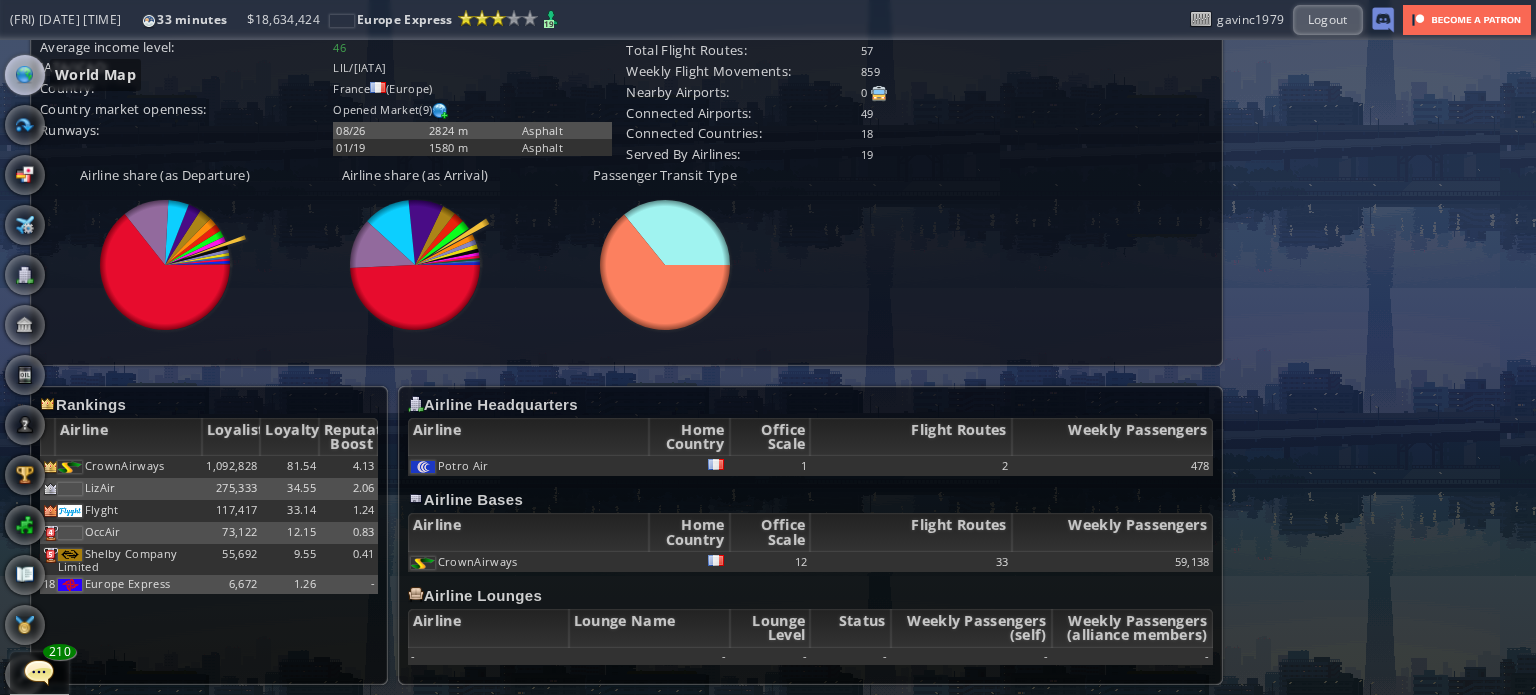 scroll, scrollTop: 0, scrollLeft: 0, axis: both 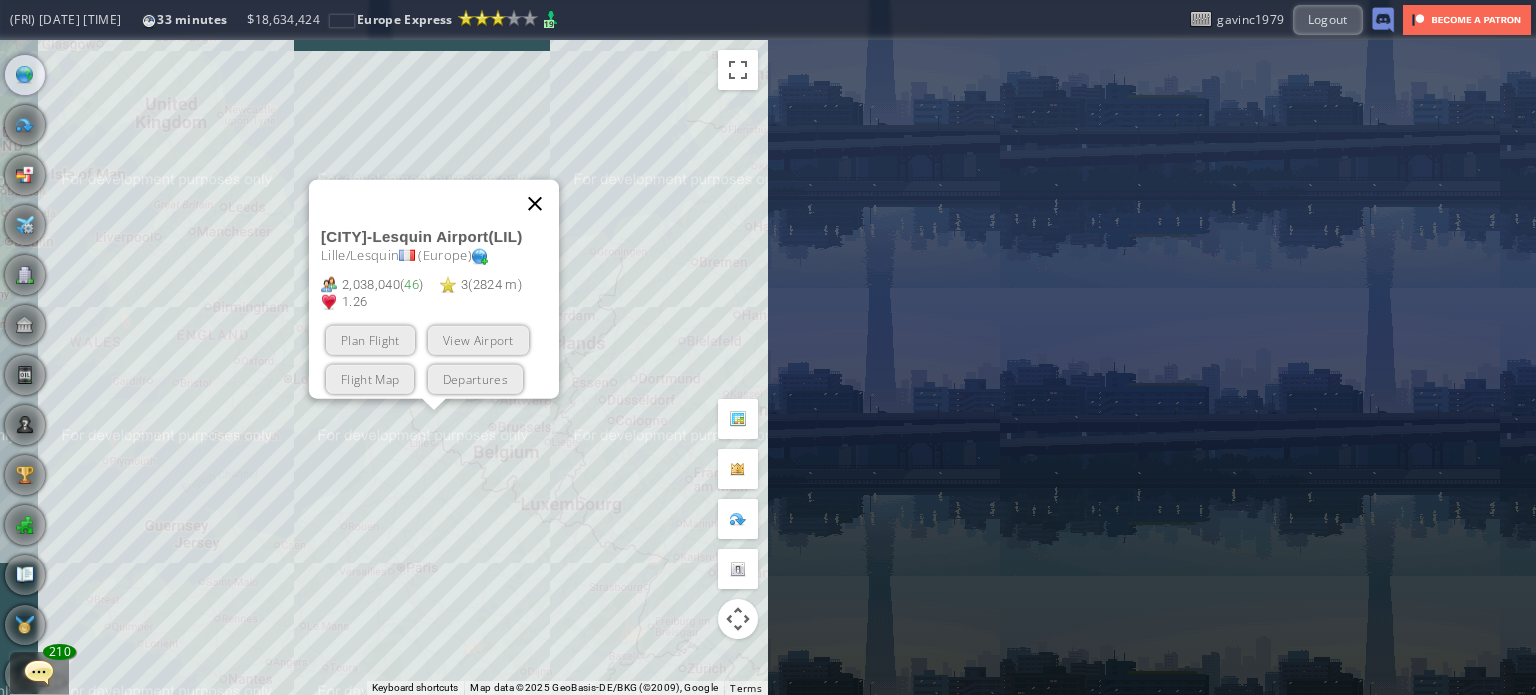 click at bounding box center (535, 203) 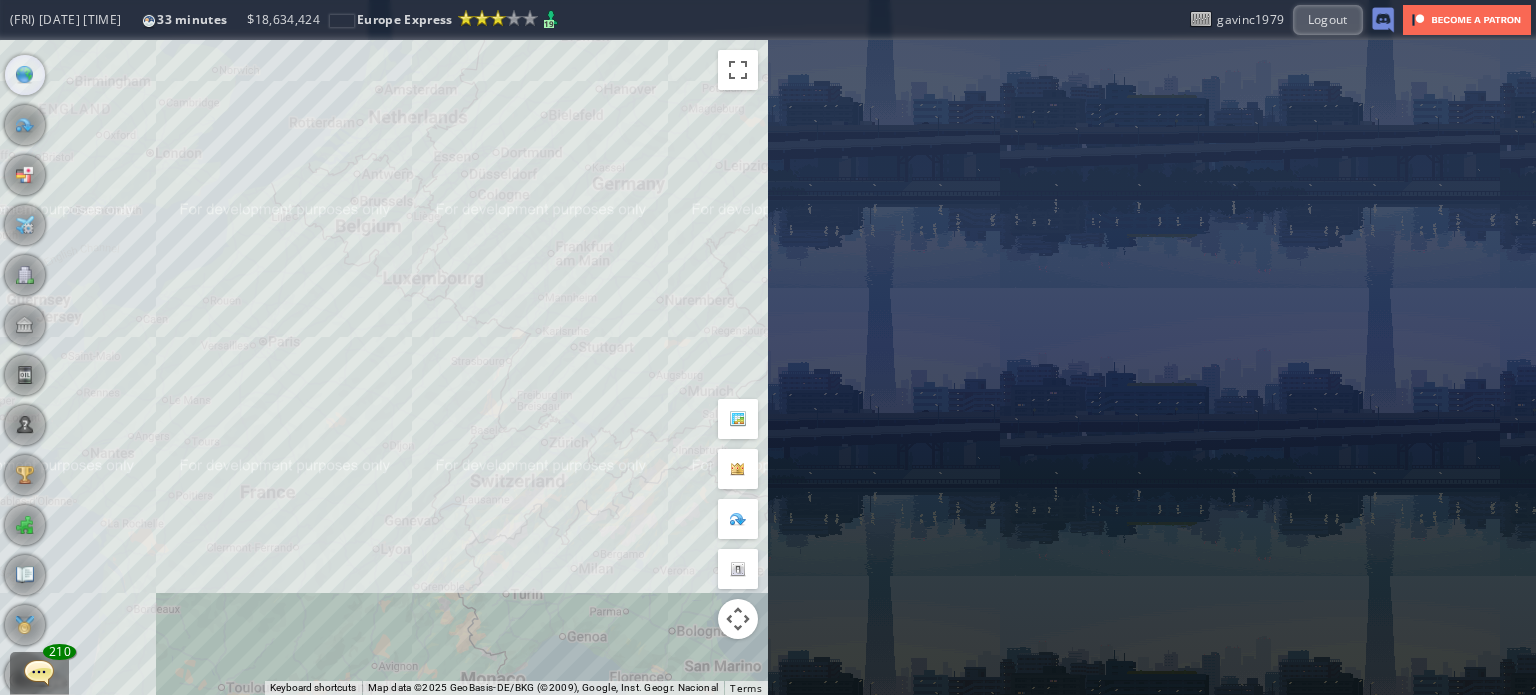 drag, startPoint x: 500, startPoint y: 543, endPoint x: 358, endPoint y: 314, distance: 269.45316 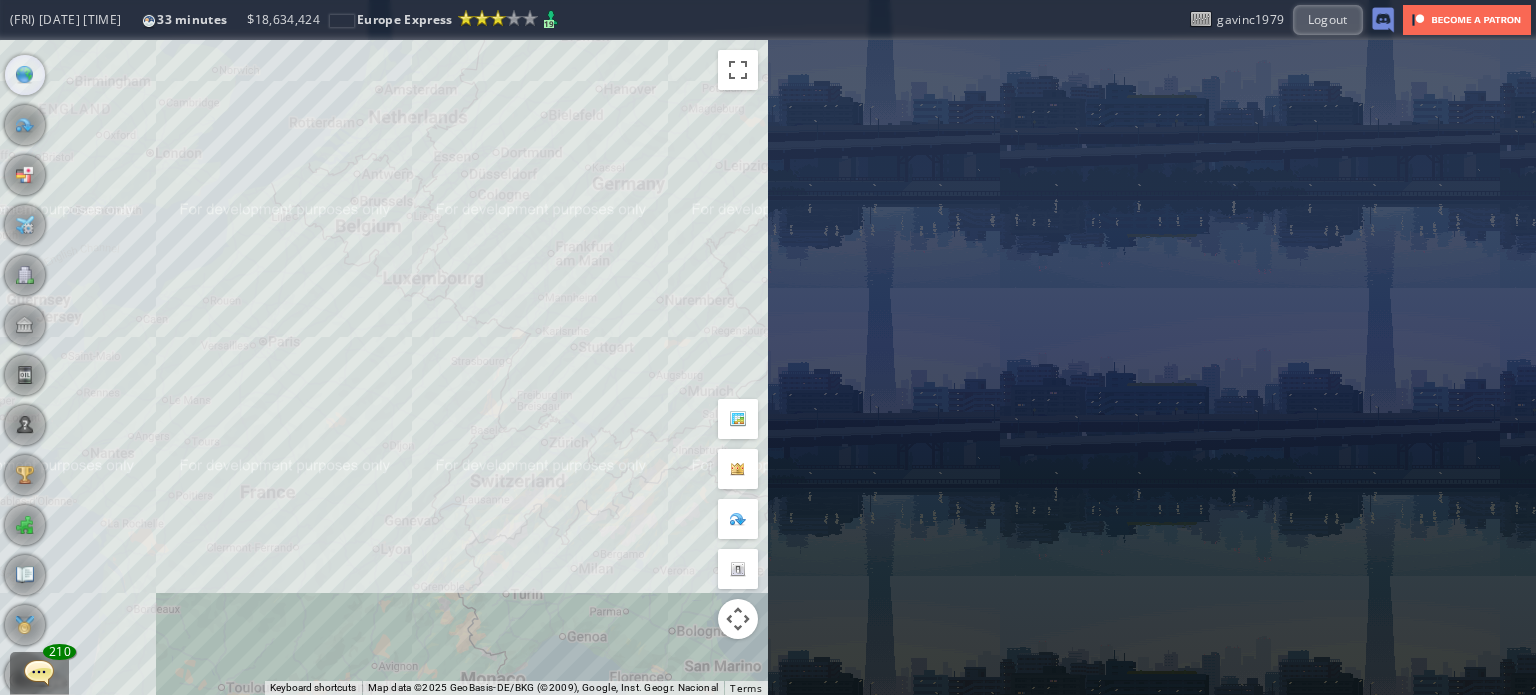 click on "To navigate, press the arrow keys." at bounding box center [384, 367] 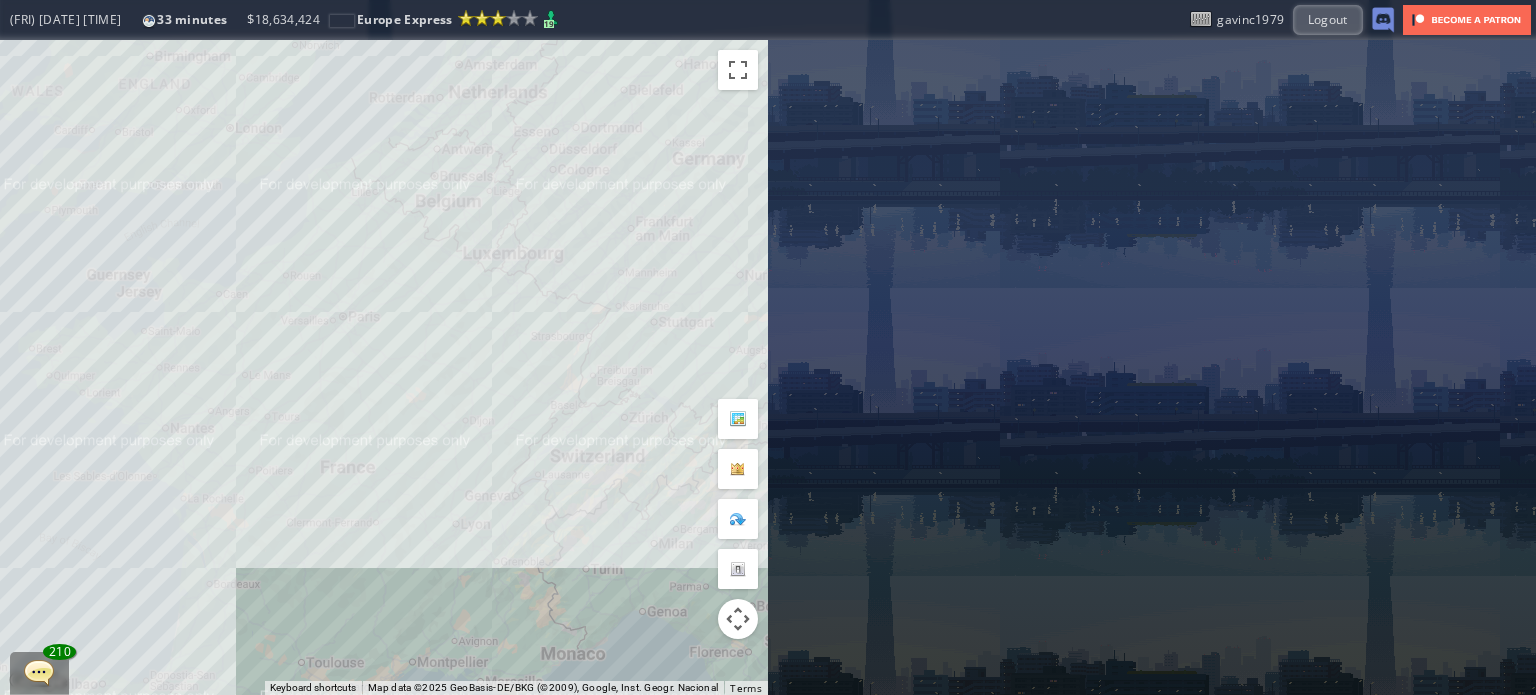drag, startPoint x: 350, startPoint y: 420, endPoint x: 438, endPoint y: 396, distance: 91.214035 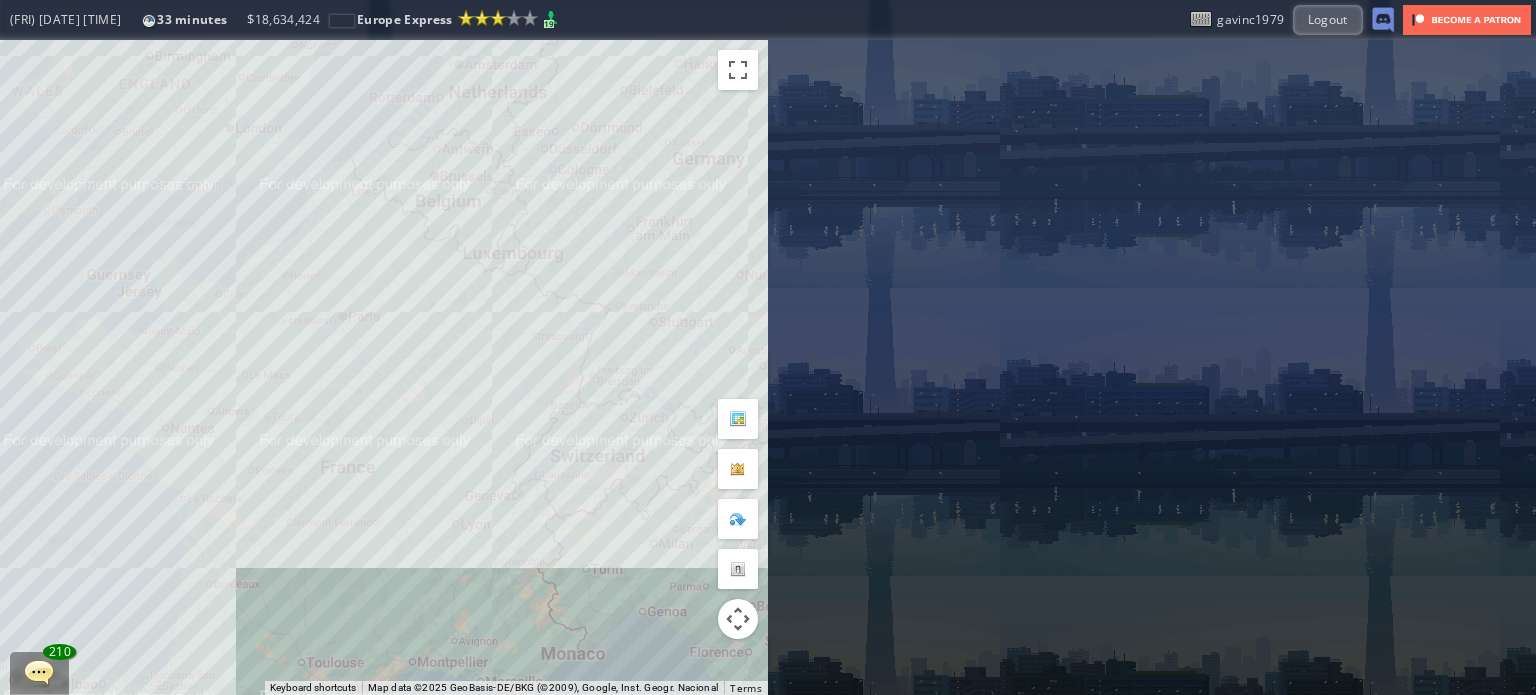 click on "To navigate, press the arrow keys." at bounding box center (384, 367) 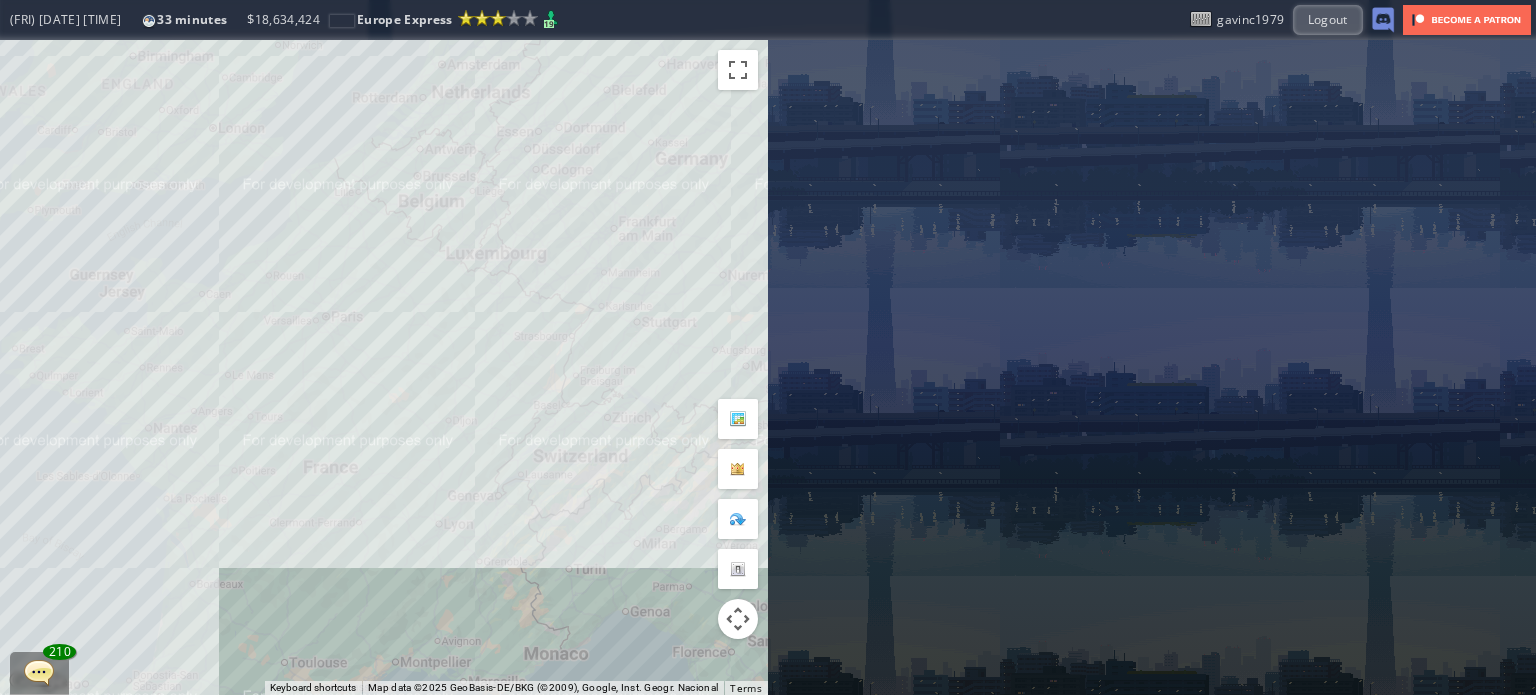 drag, startPoint x: 433, startPoint y: 362, endPoint x: 201, endPoint y: 292, distance: 242.33035 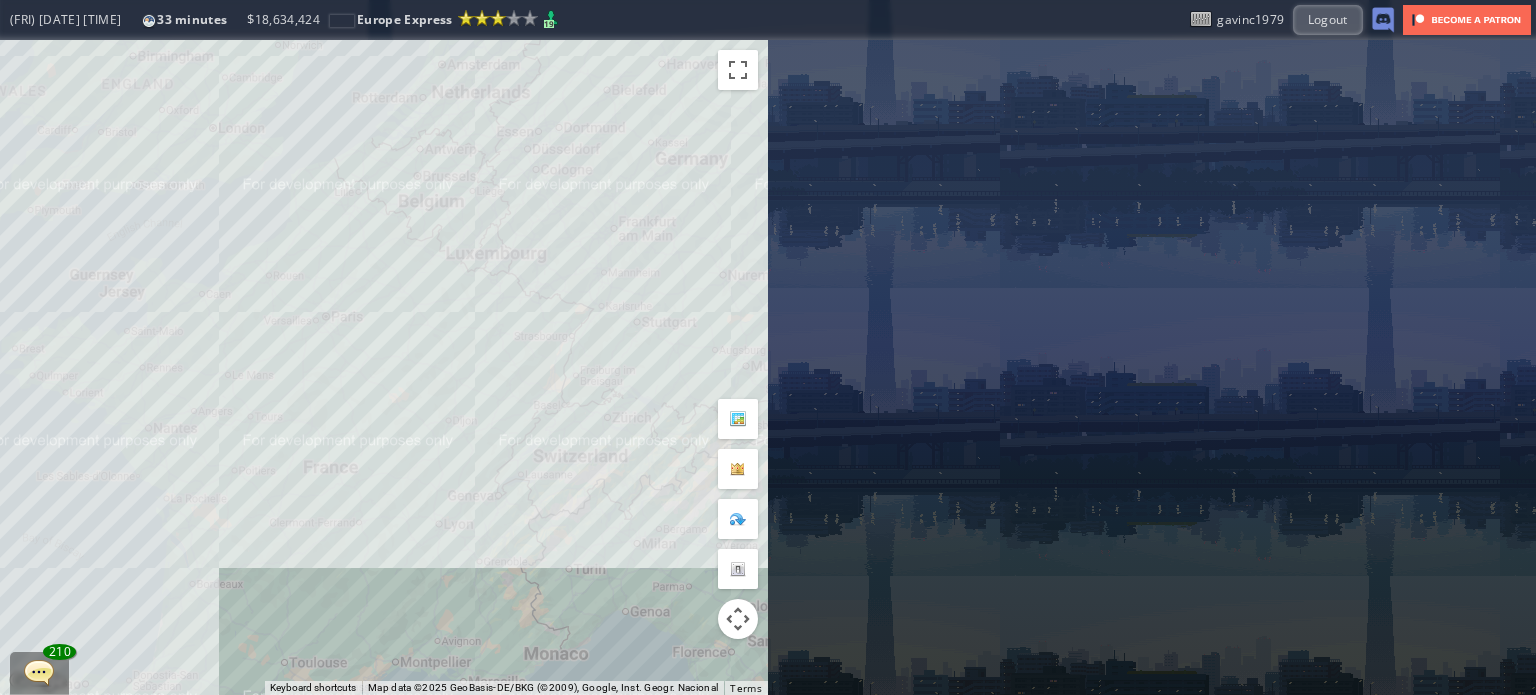 click on "To navigate, press the arrow keys." at bounding box center (384, 367) 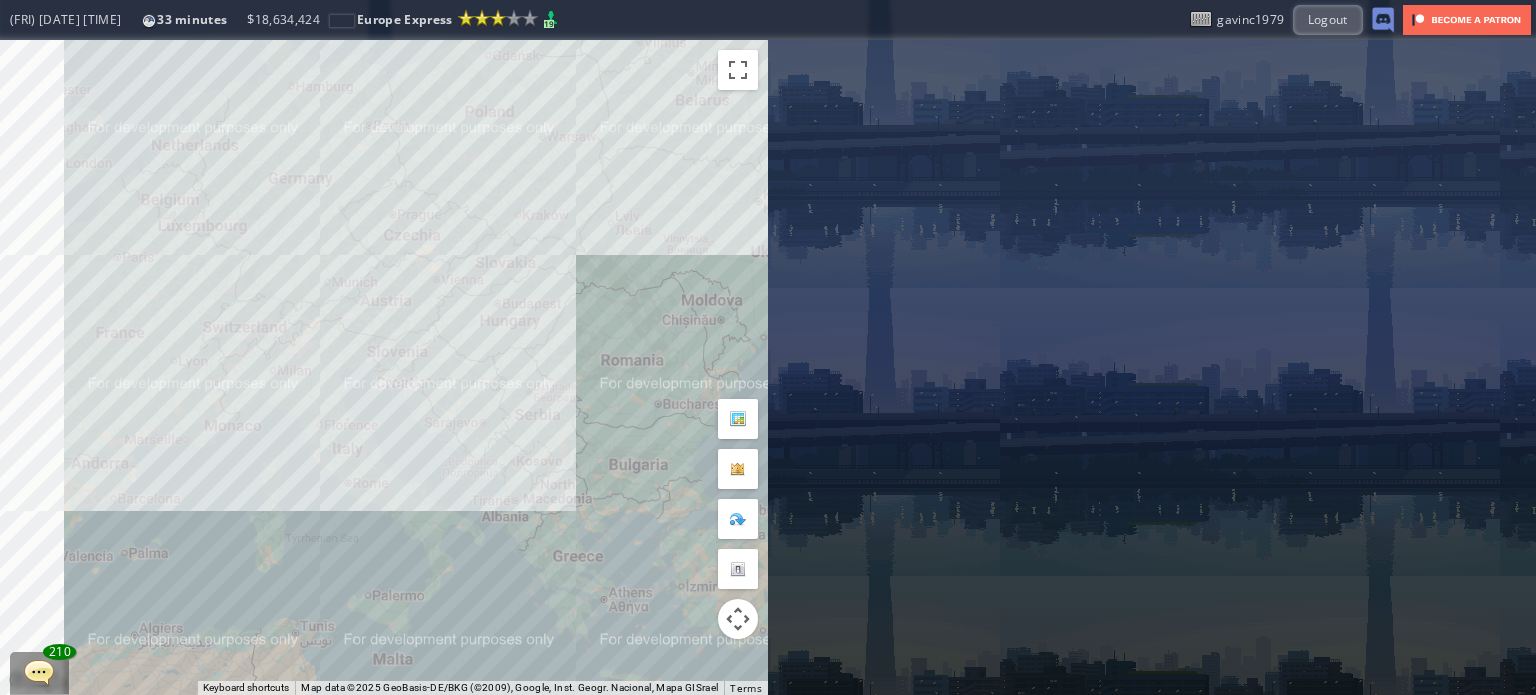 drag, startPoint x: 284, startPoint y: 167, endPoint x: 445, endPoint y: 343, distance: 238.53091 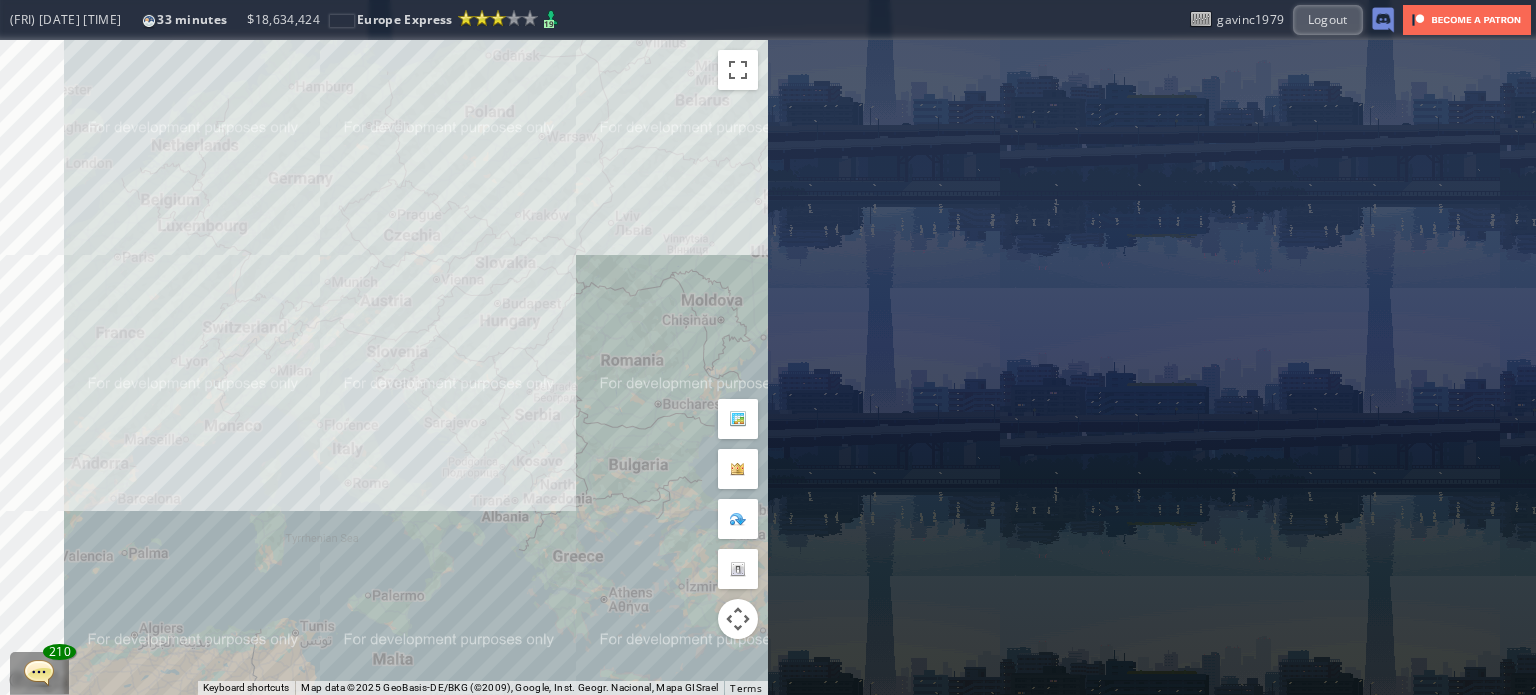 click on "To navigate, press the arrow keys." at bounding box center (384, 367) 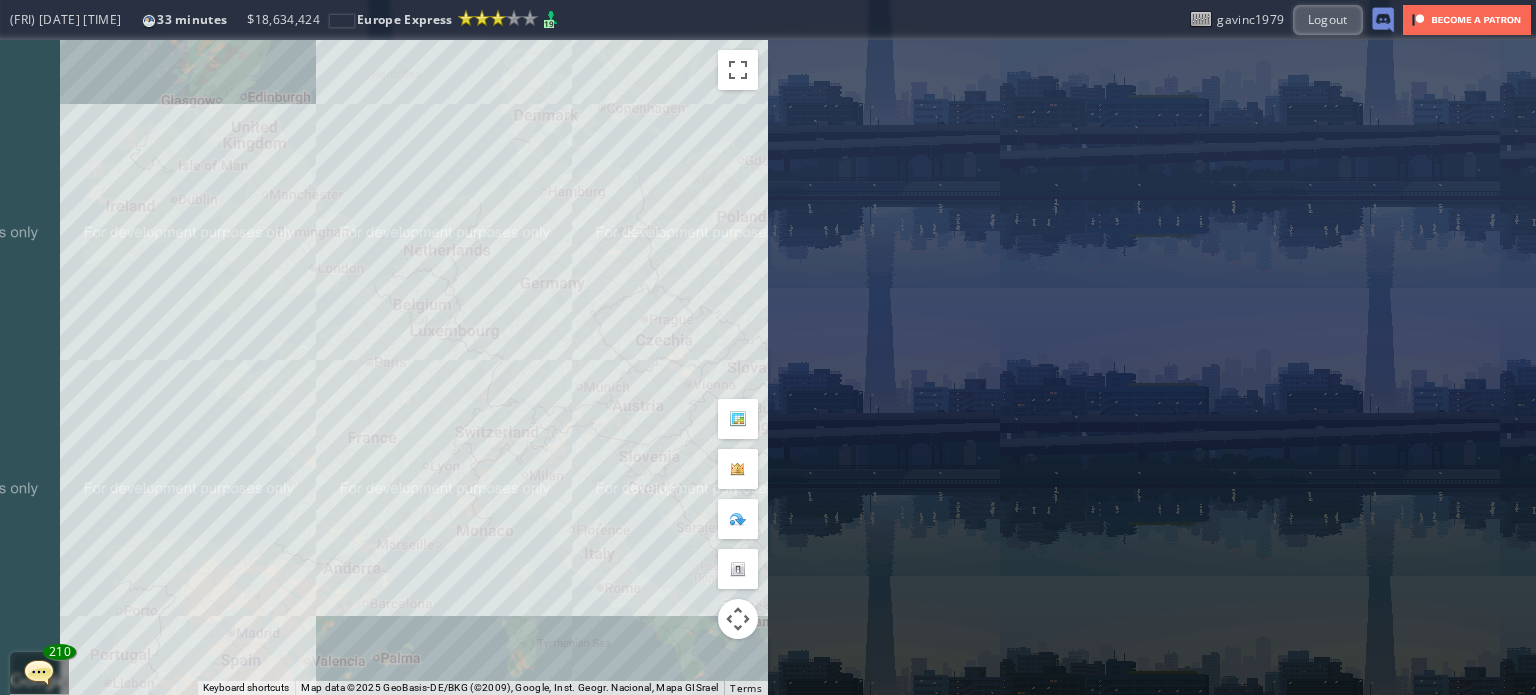 drag, startPoint x: 544, startPoint y: 409, endPoint x: 577, endPoint y: 299, distance: 114.84337 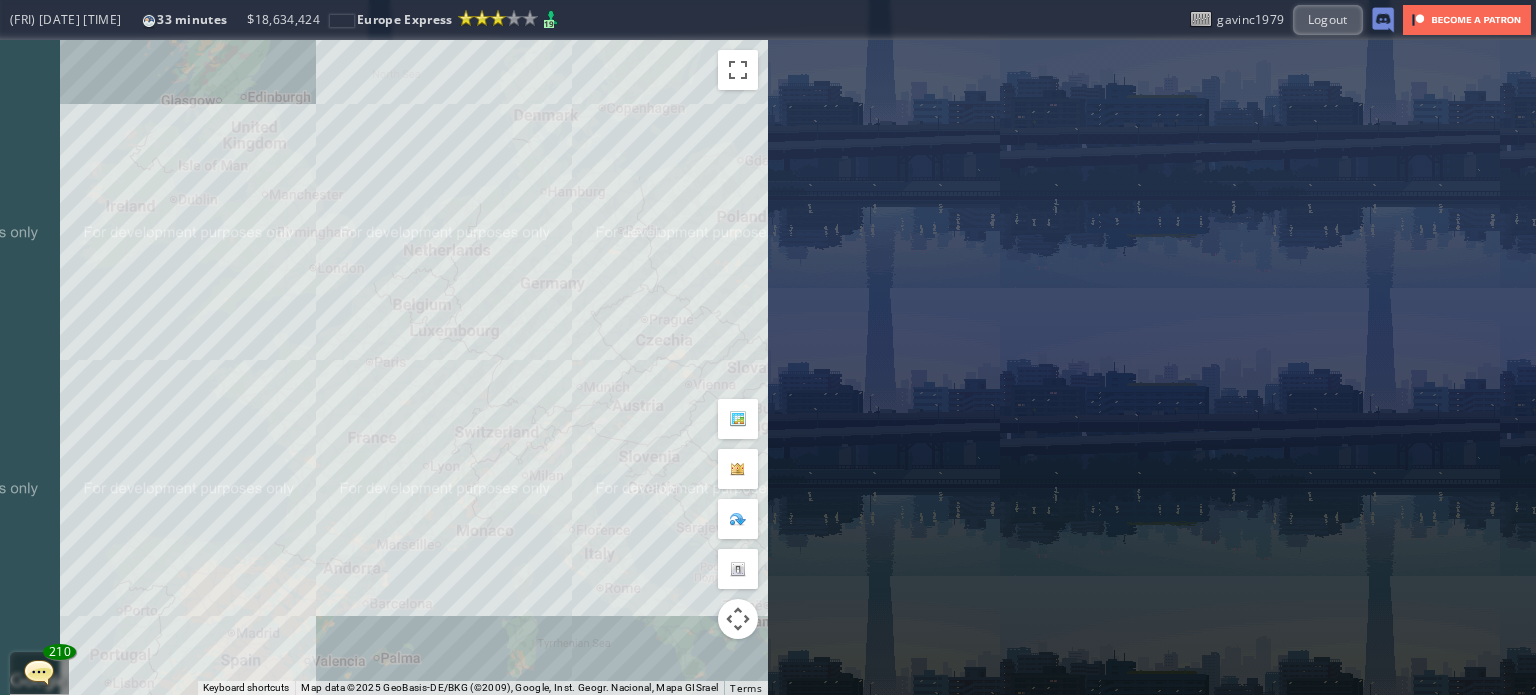click on "To navigate, press the arrow keys." at bounding box center (384, 367) 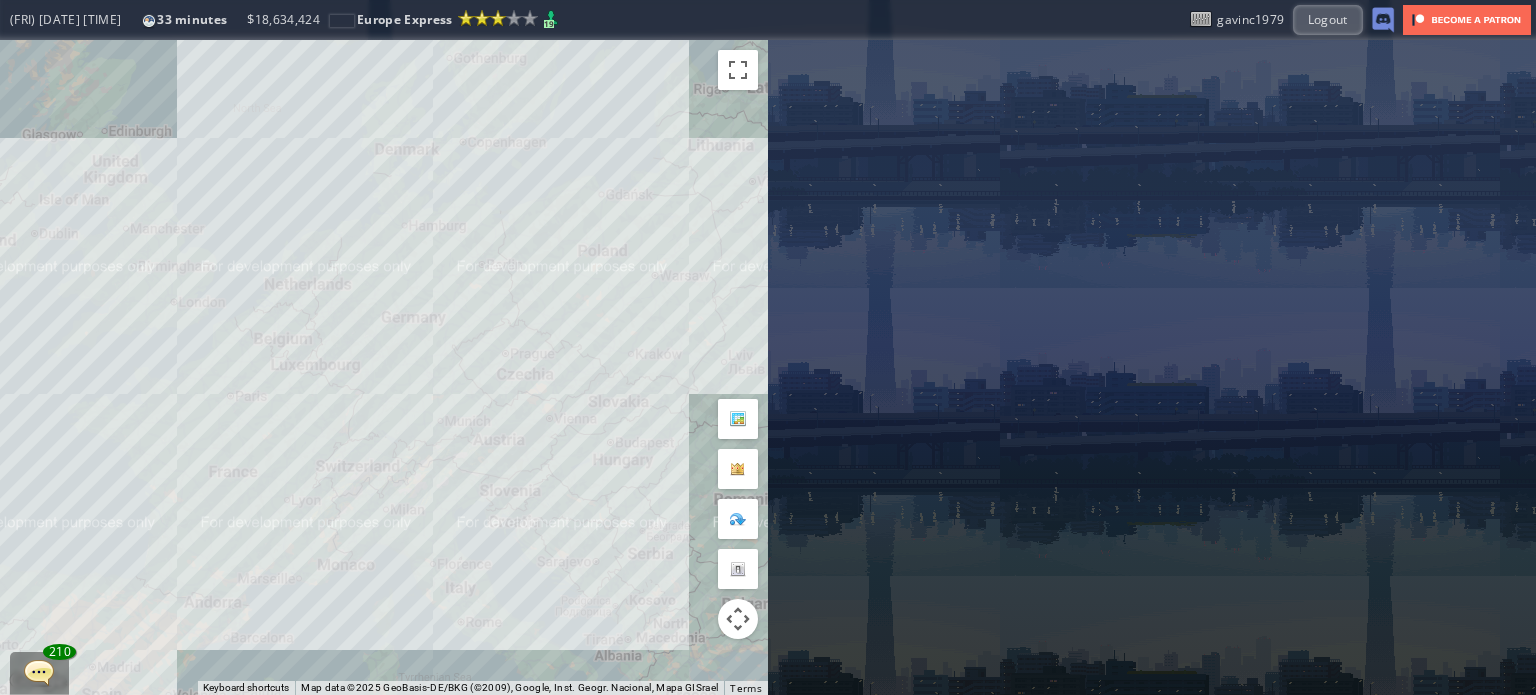 drag, startPoint x: 534, startPoint y: 467, endPoint x: 388, endPoint y: 520, distance: 155.32225 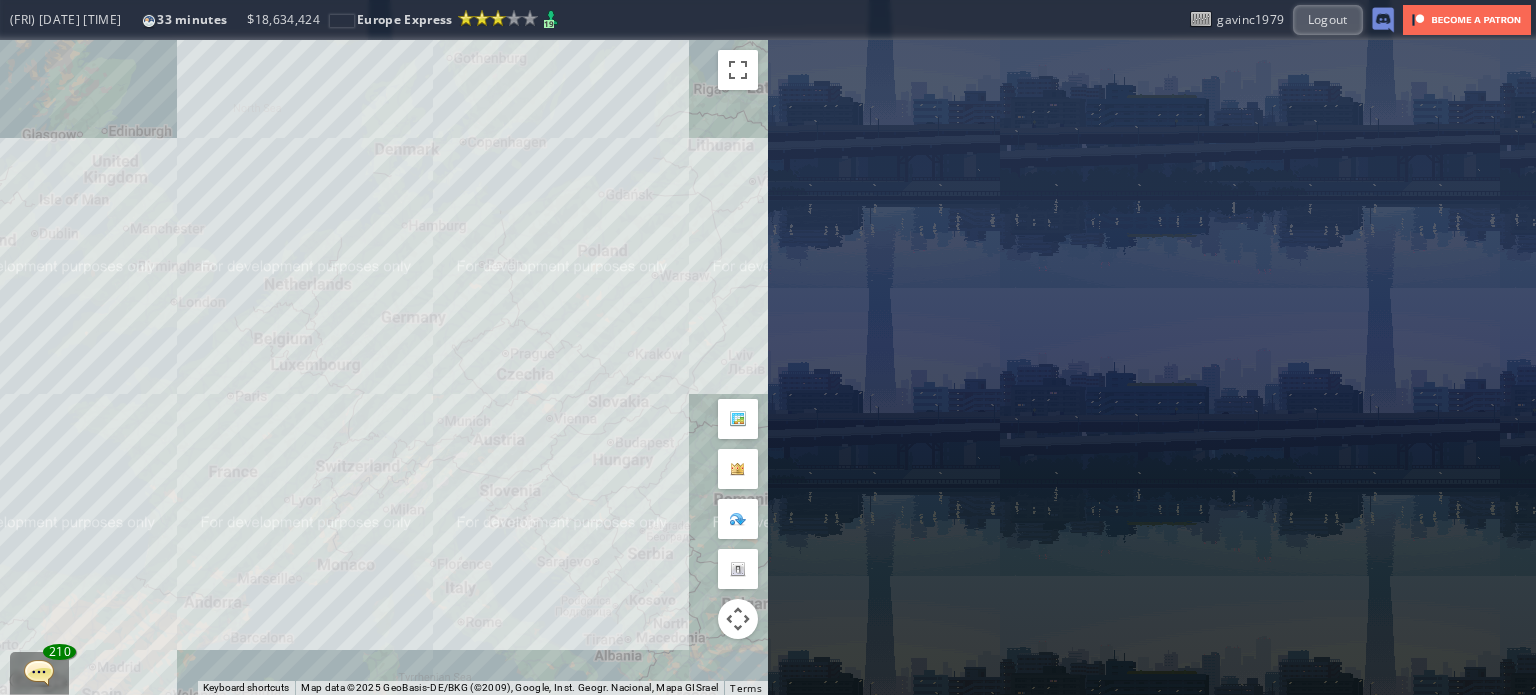click on "To navigate, press the arrow keys." at bounding box center [384, 367] 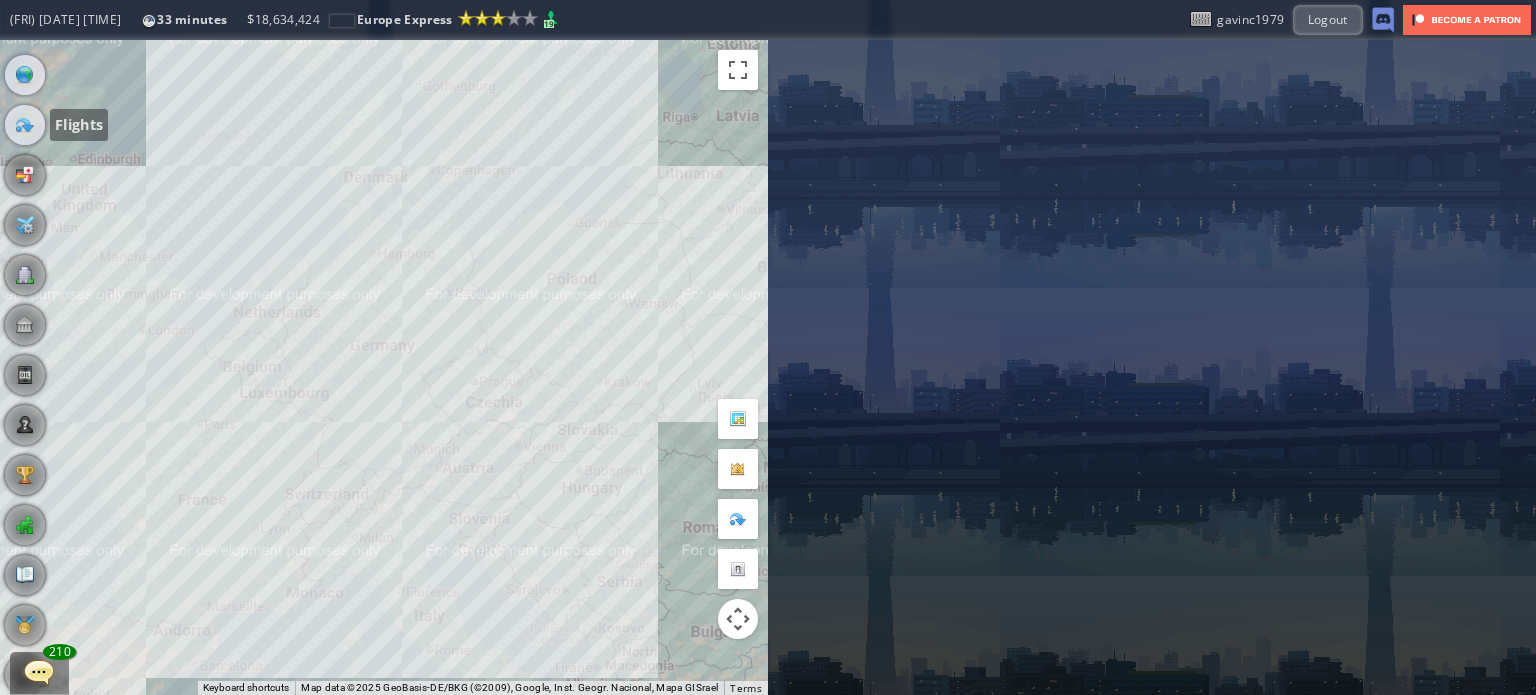 click at bounding box center (25, 125) 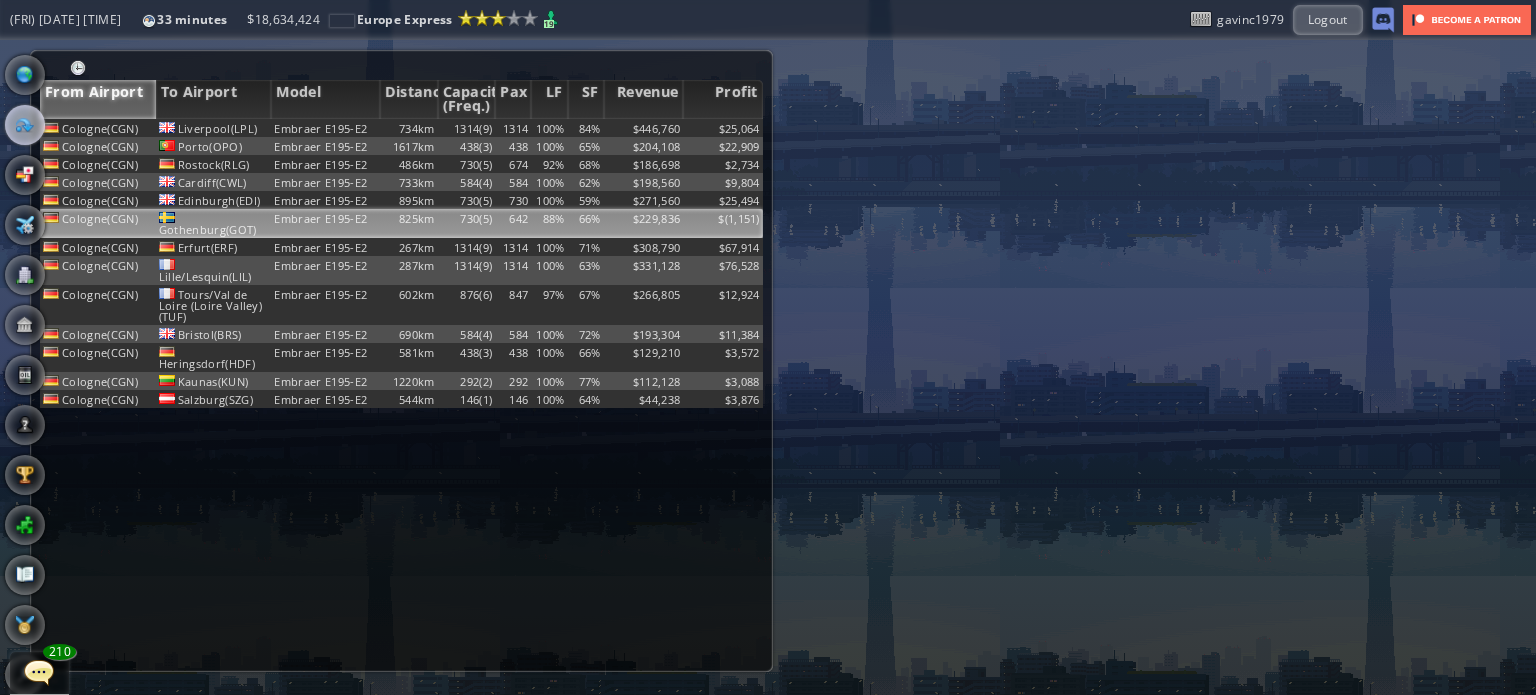 click on "730(5)" at bounding box center [467, 128] 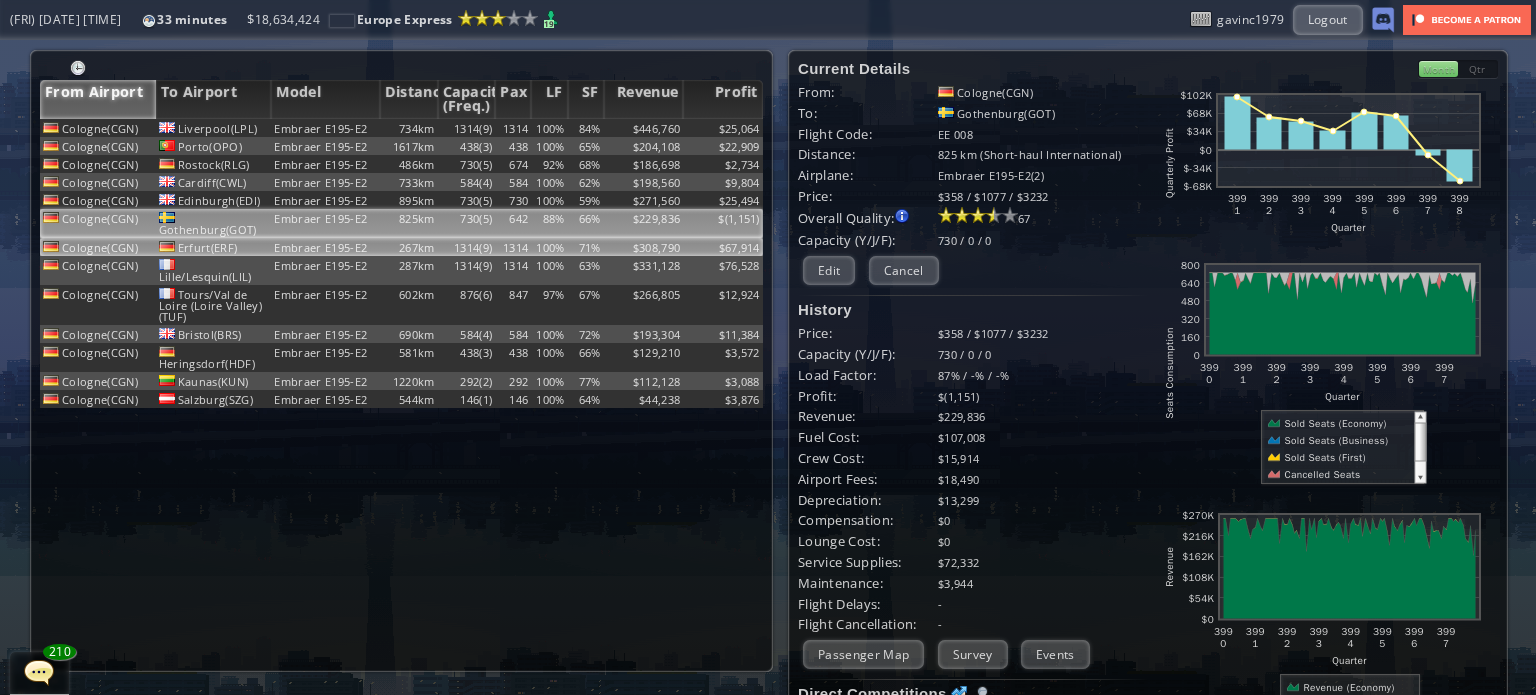 click on "1314(9)" at bounding box center [467, 128] 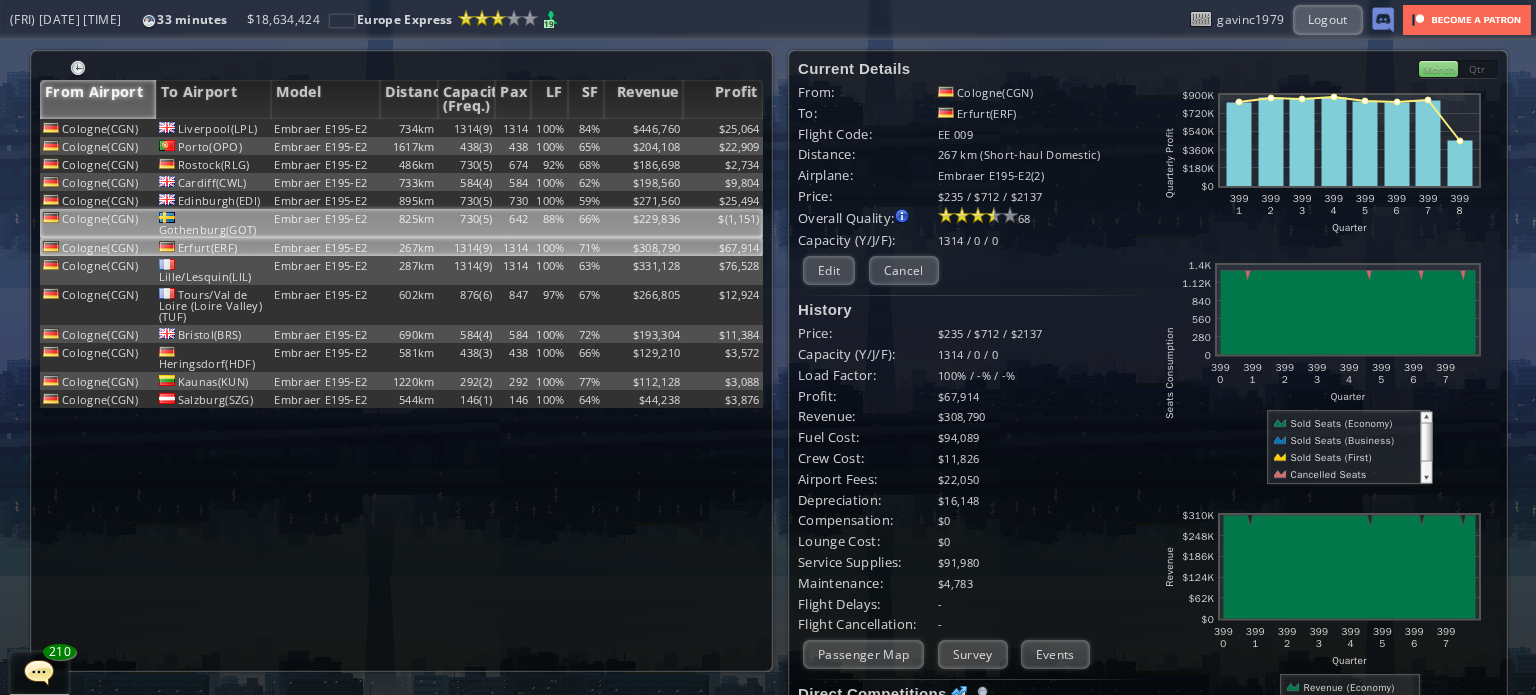 click on "730(5)" at bounding box center [467, 128] 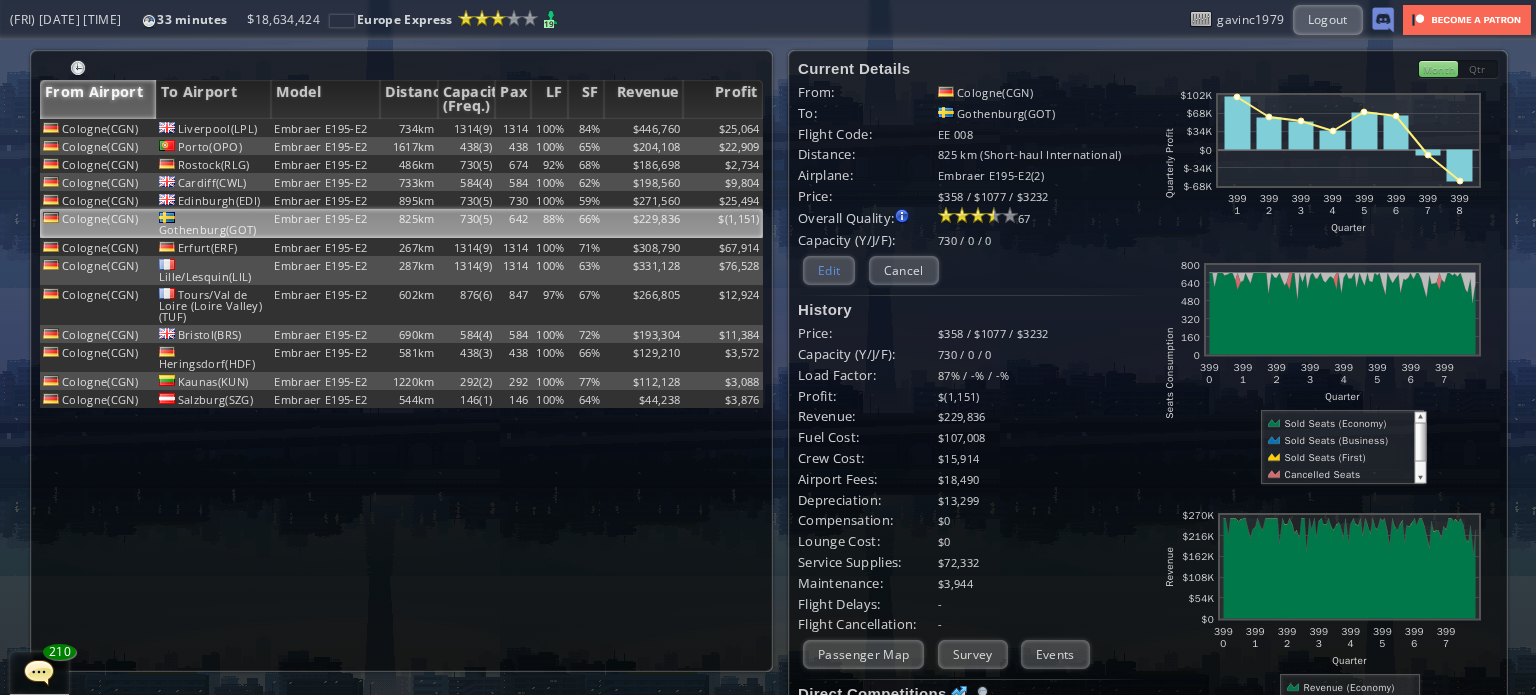 click on "Edit" at bounding box center (829, 270) 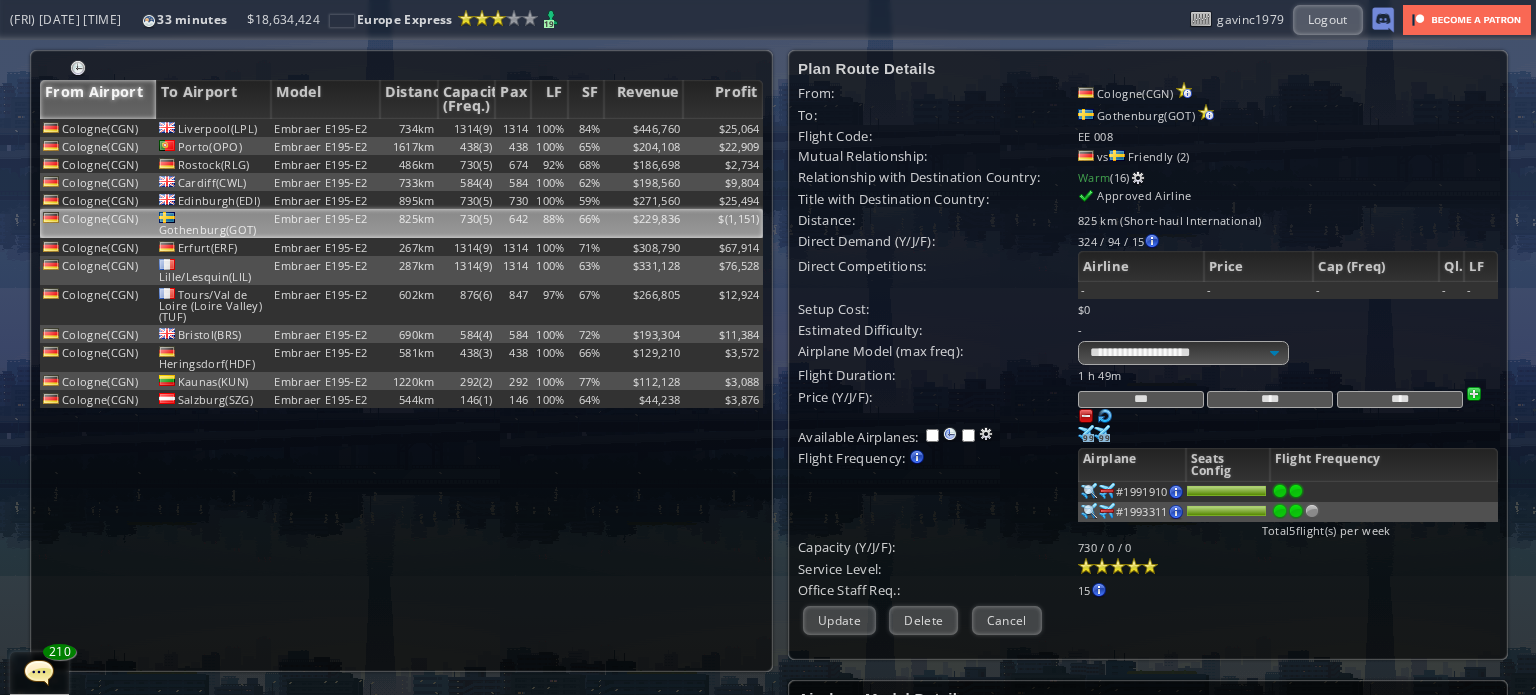 click at bounding box center (1296, 491) 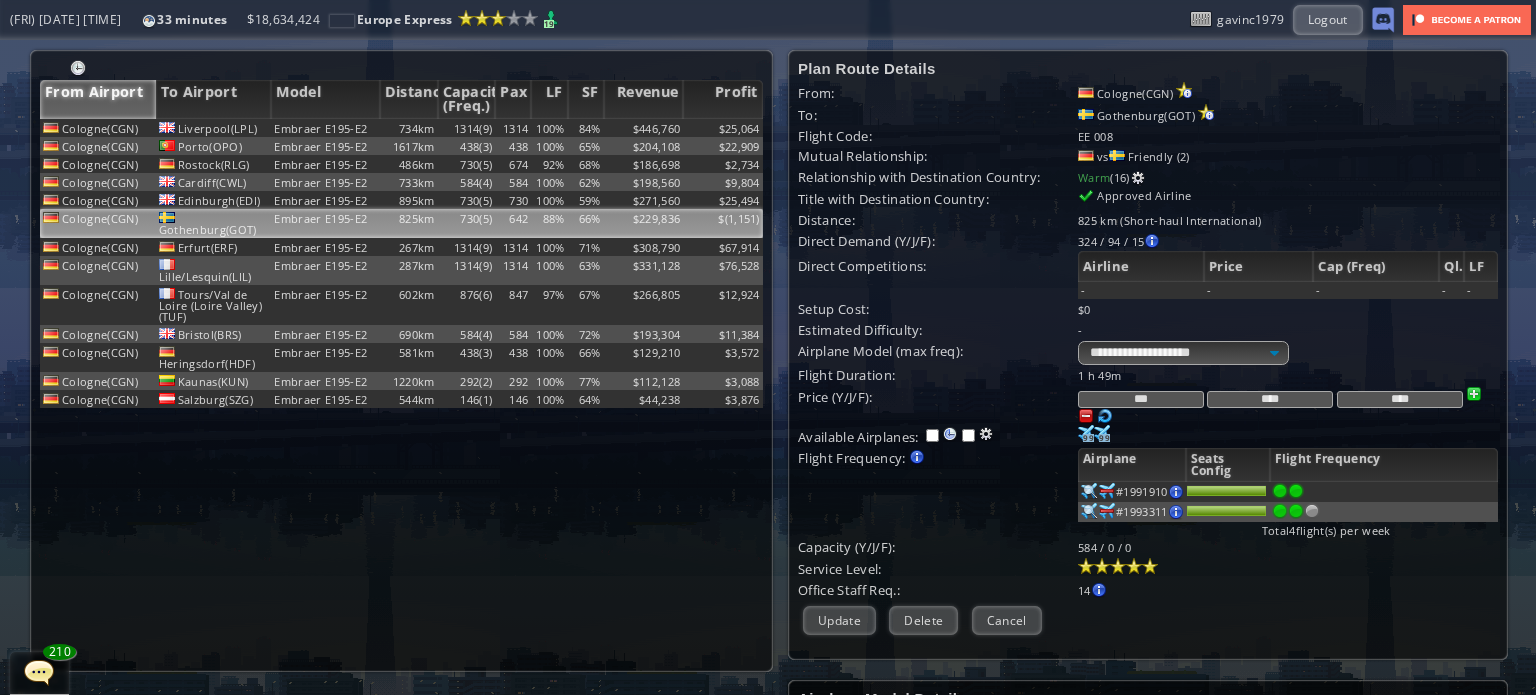 click on "Plan Route Details
From:
[CITY]([IATA])
To:
[CITY]([IATA])
Flight Code:
EE 008
Mutual Relationship:
vs  Friendly (2)
Relationship with Destination Country:
Warm (16)
Title with Destination Country:
Approved Airline
Distance:
825 km (Short-haul International)
Direct Demand (Y/J/F):
324 / 94 / 15
[CITY]([IATA])
Business PAX :  74 / 30 / 5
LF" at bounding box center (1148, 350) 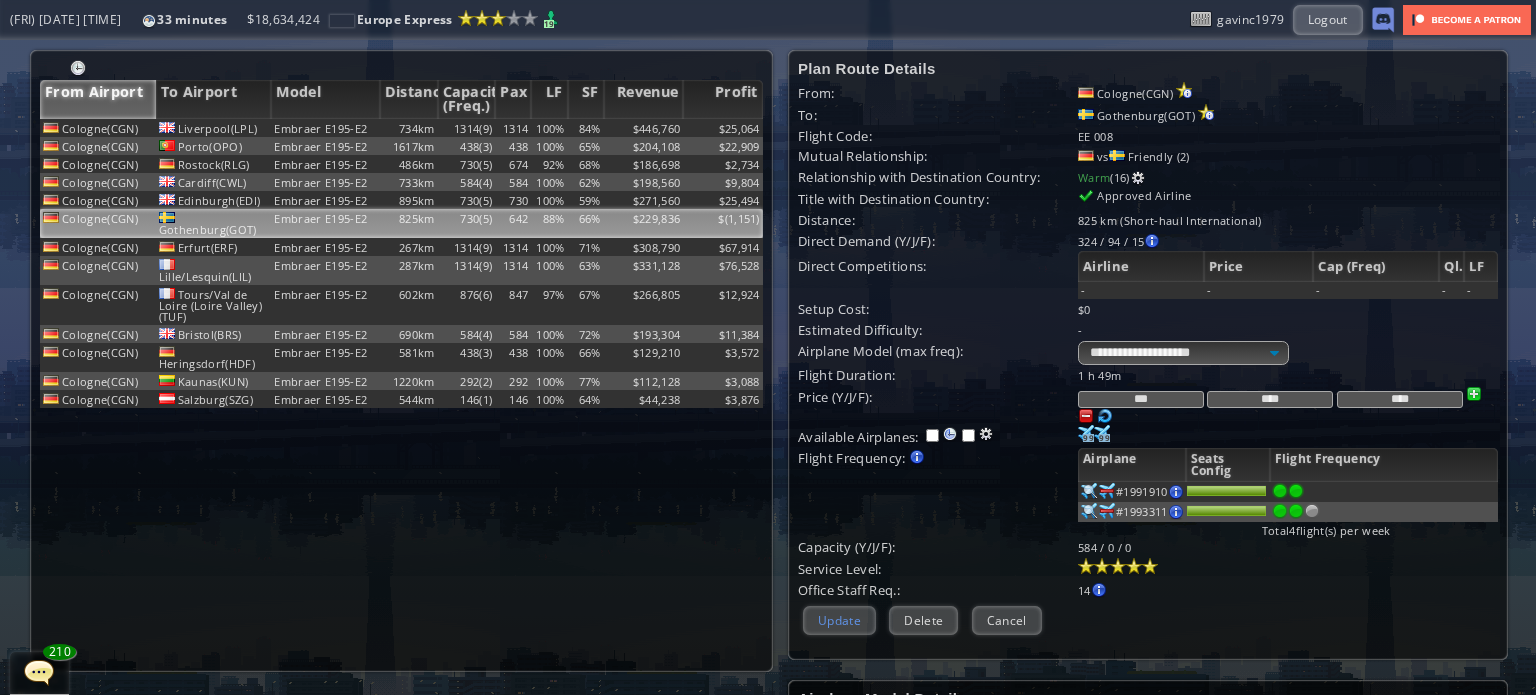 click on "Update" at bounding box center (839, 620) 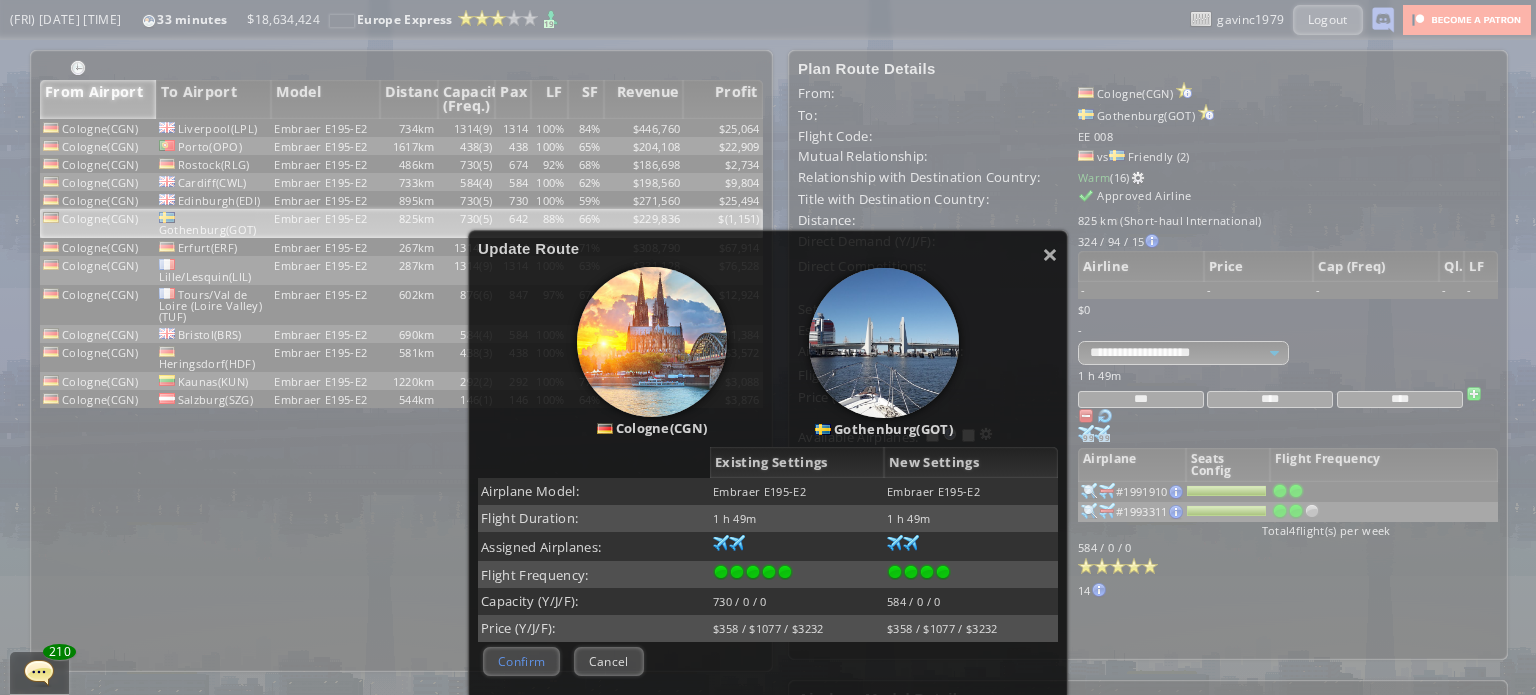 click on "Confirm" at bounding box center [521, 661] 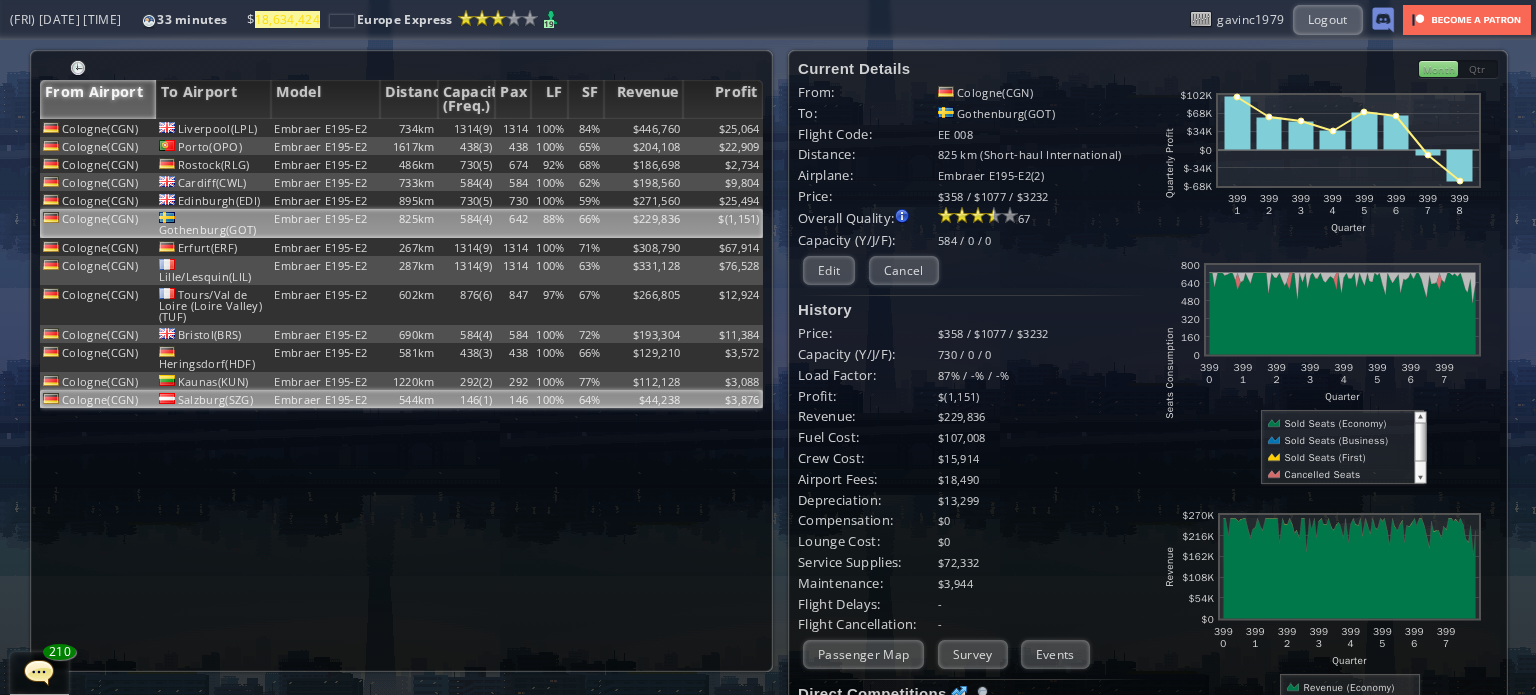 click on "146(1)" at bounding box center [467, 128] 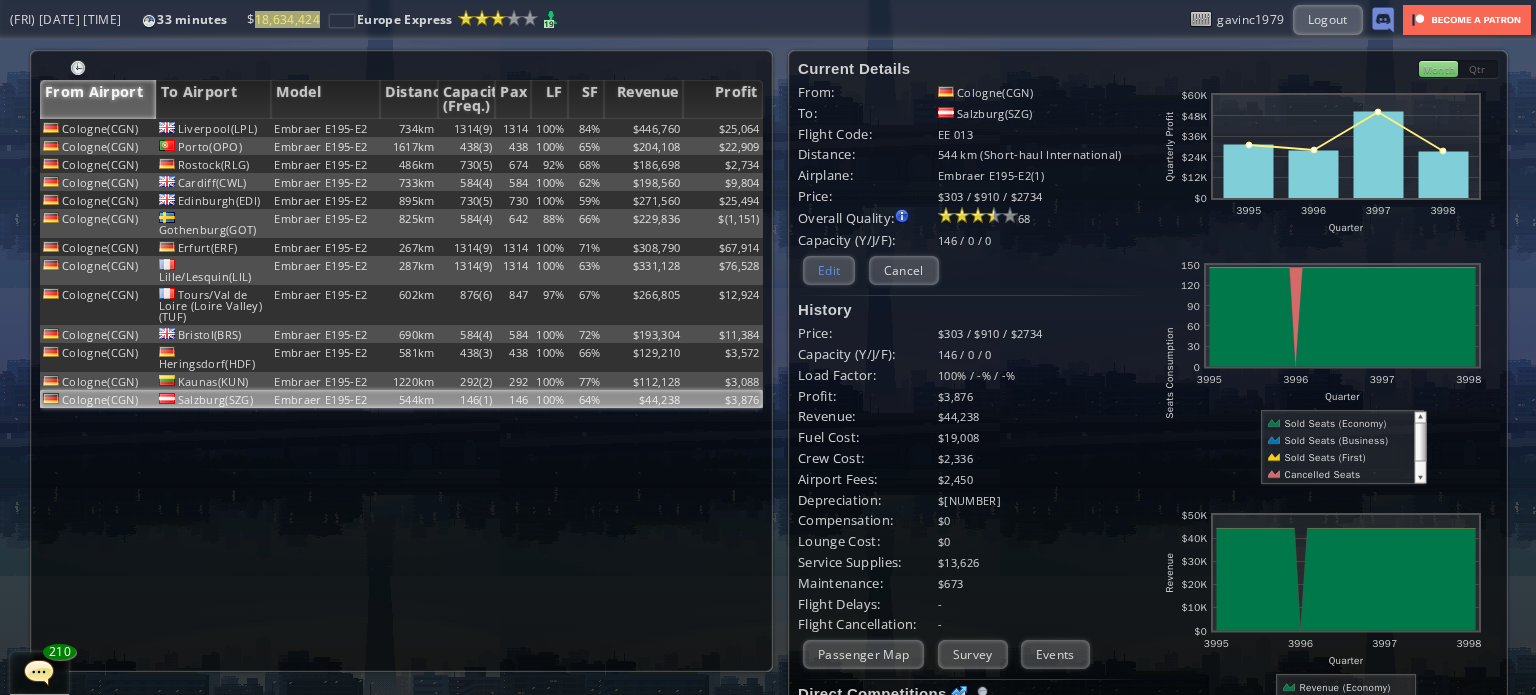click on "Edit" at bounding box center [829, 270] 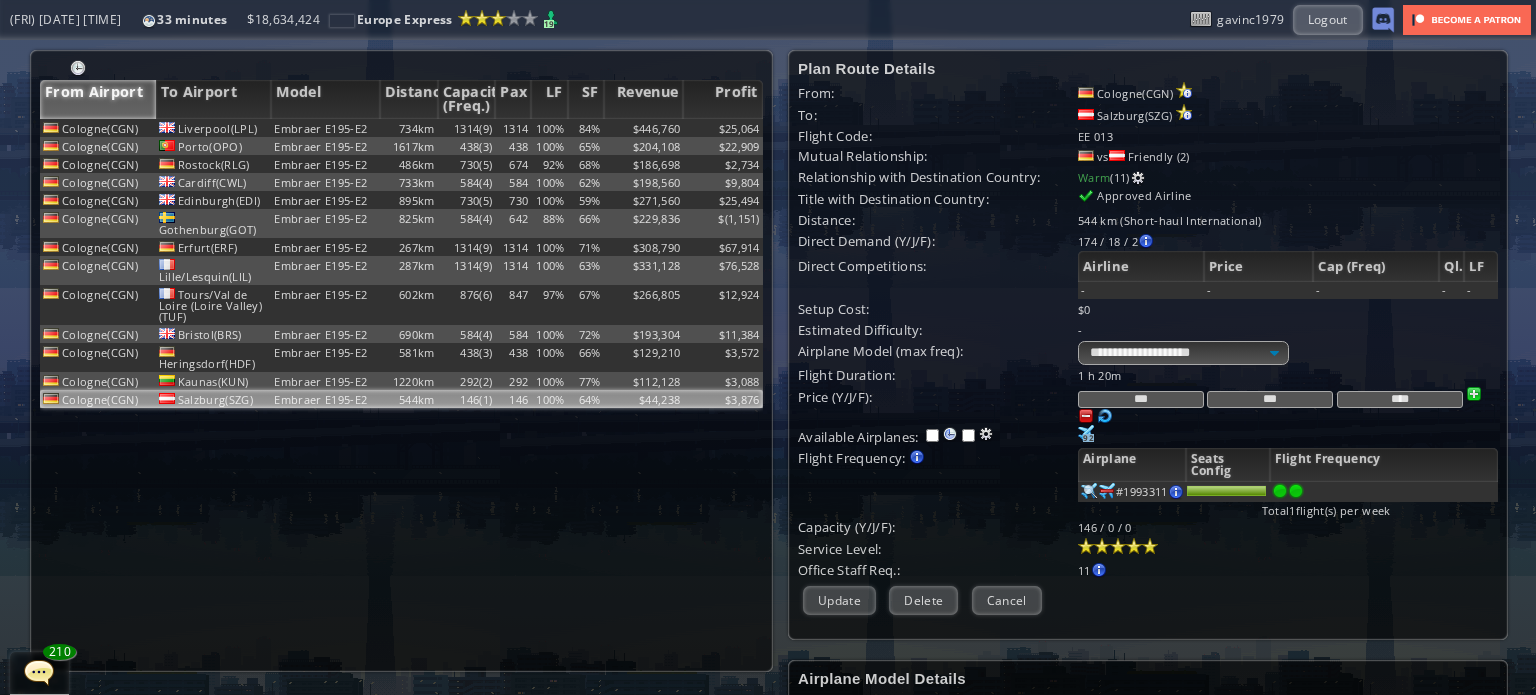 click at bounding box center (1296, 491) 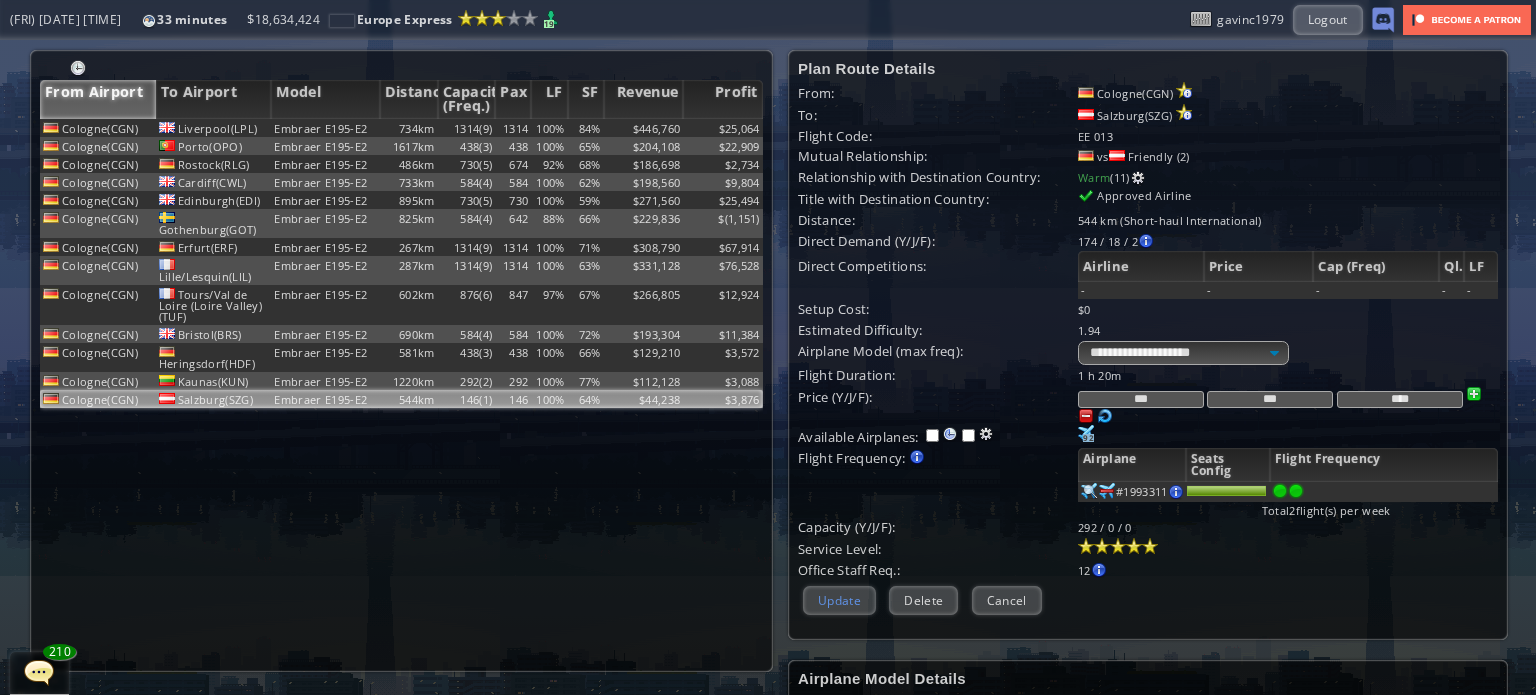click on "Update" at bounding box center (839, 600) 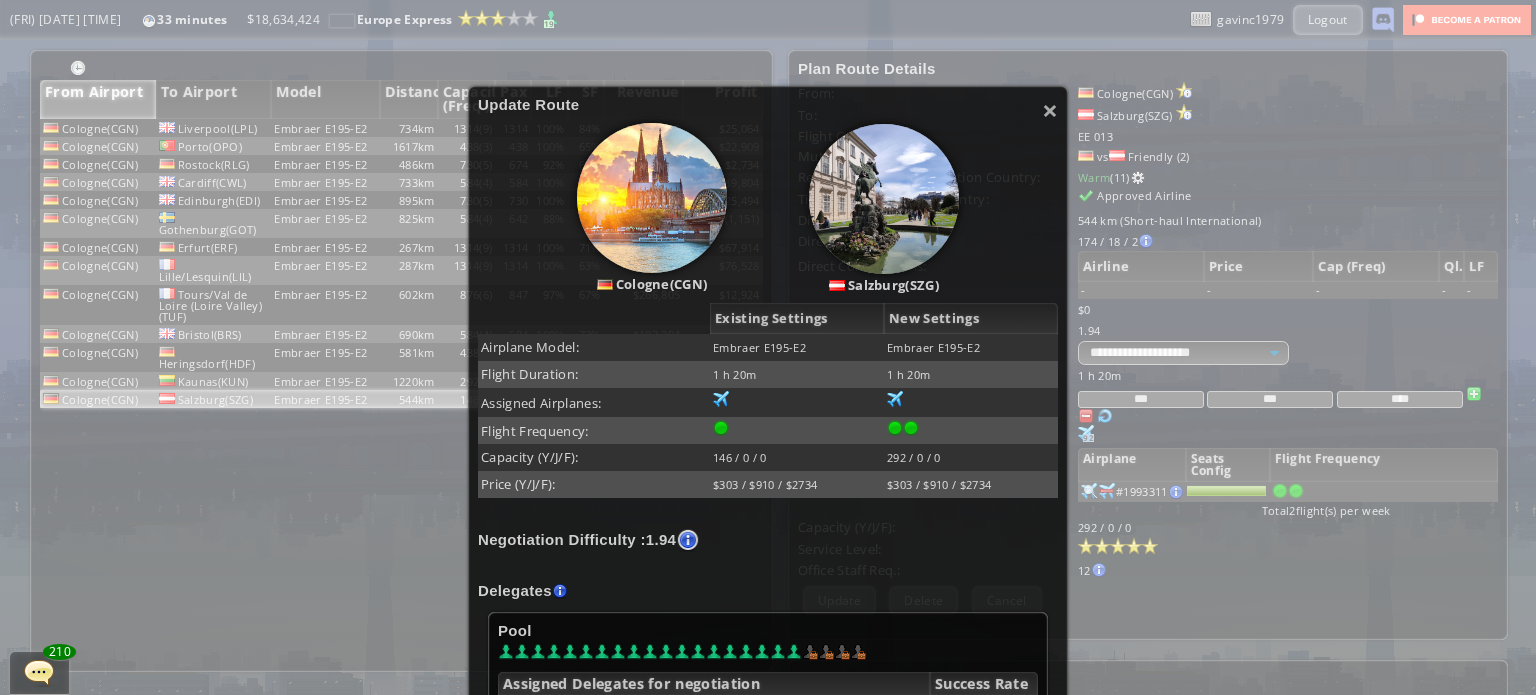 scroll, scrollTop: 300, scrollLeft: 0, axis: vertical 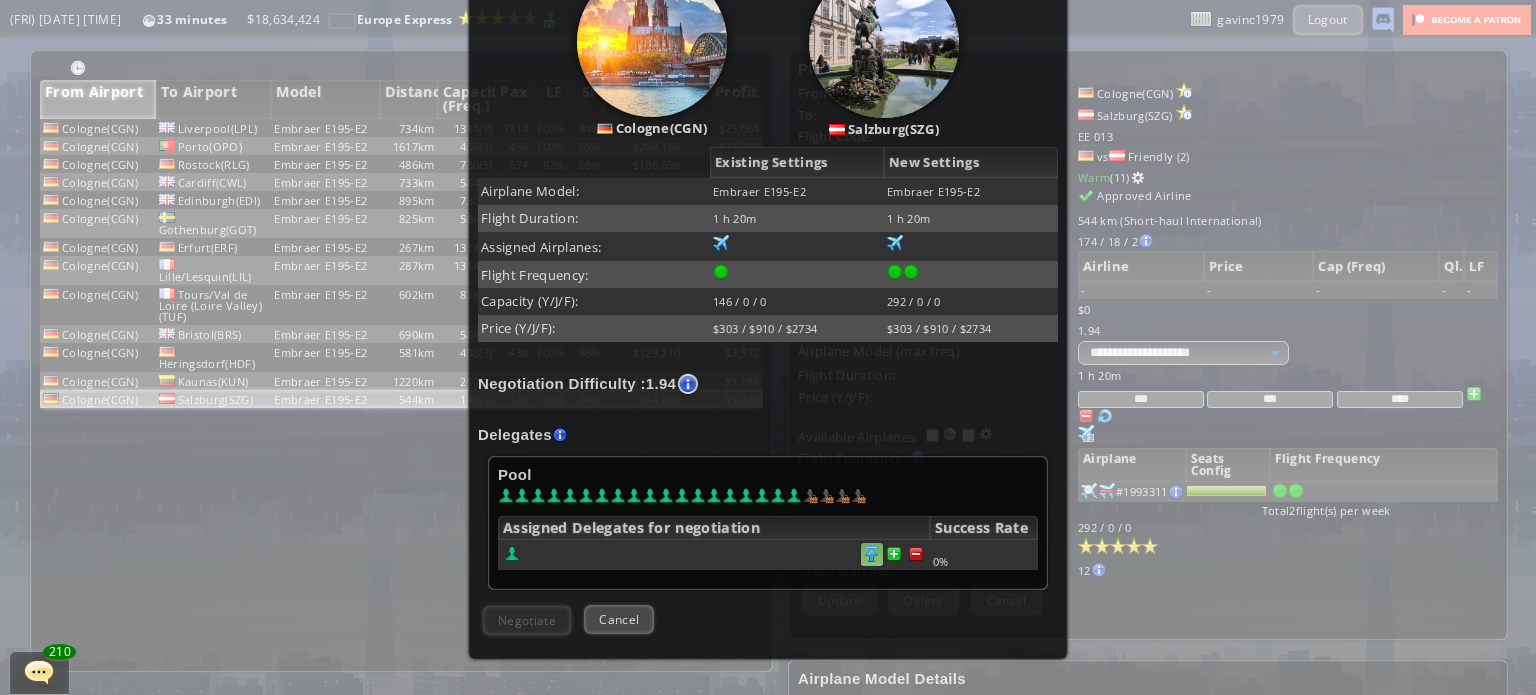 click at bounding box center [916, 554] 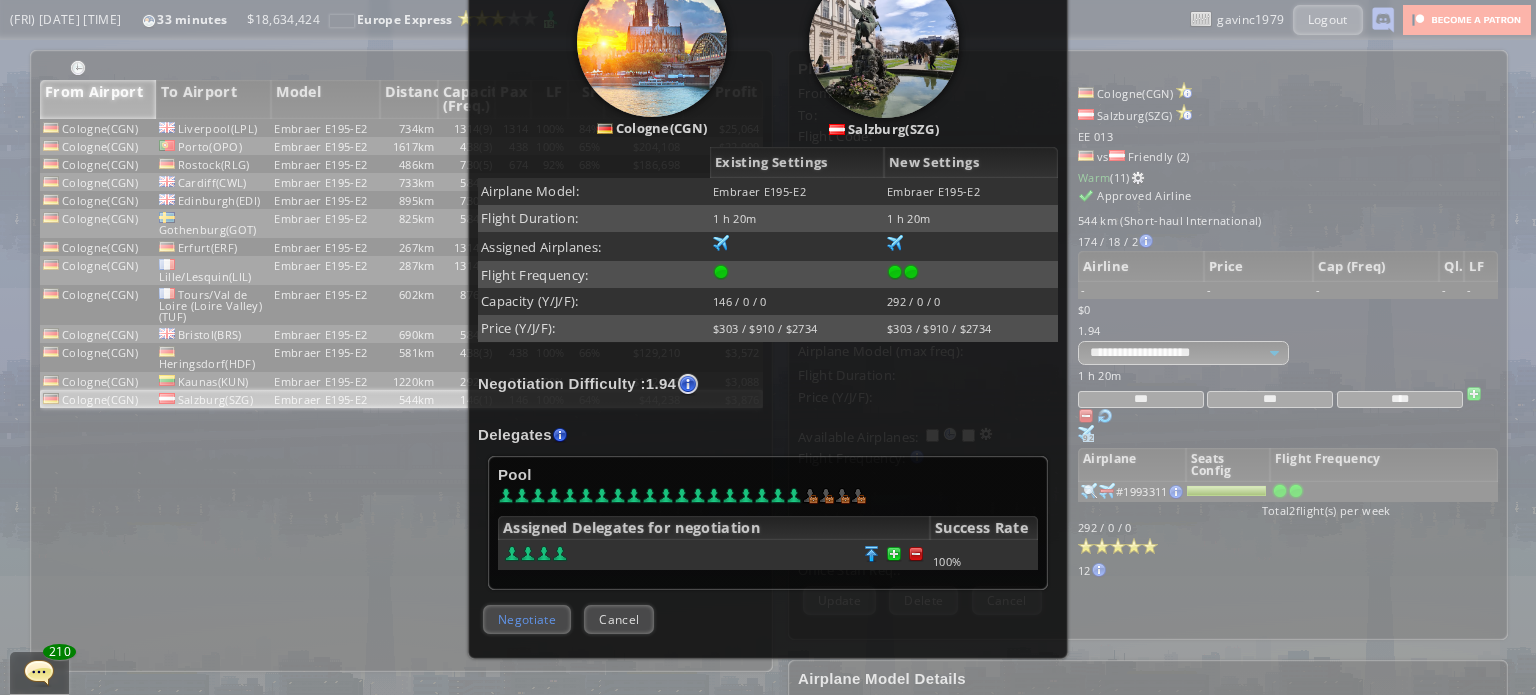 click on "Negotiate" at bounding box center (527, 619) 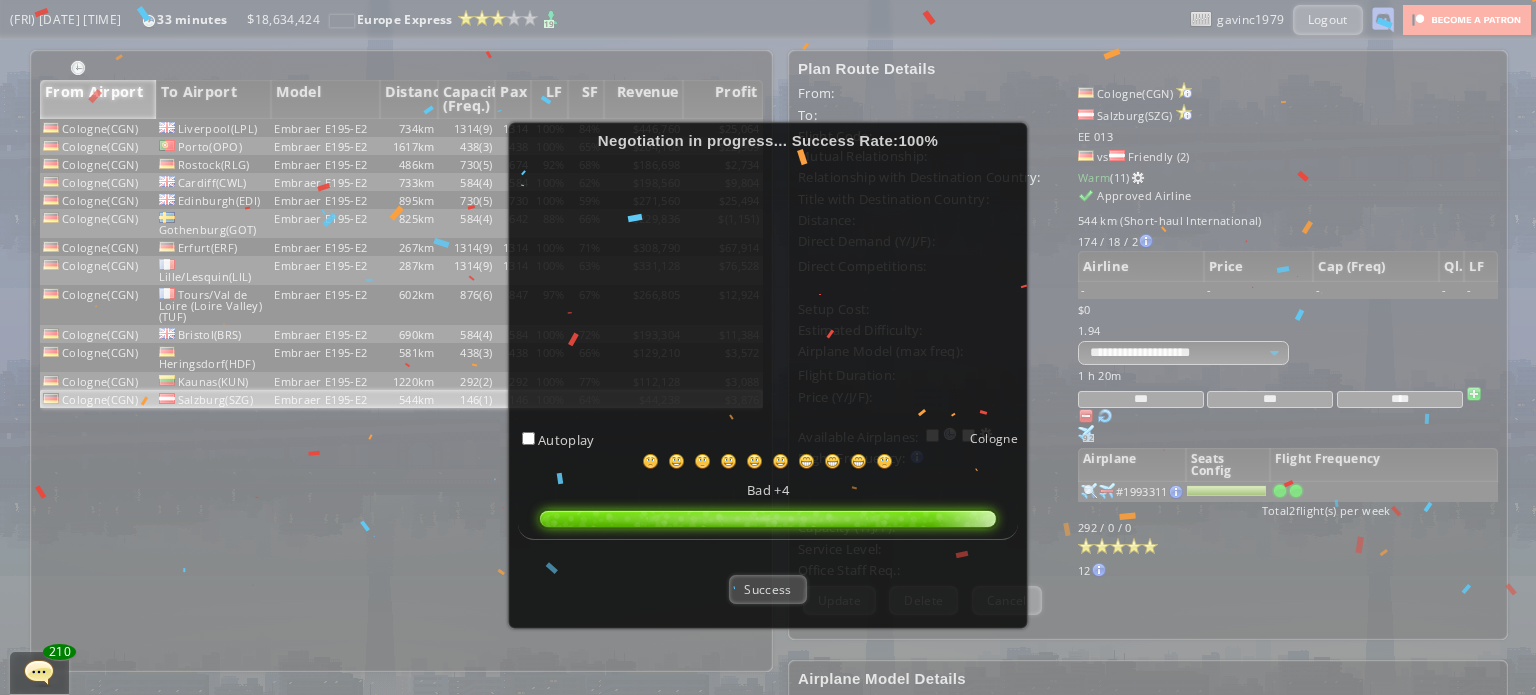 scroll, scrollTop: 280, scrollLeft: 0, axis: vertical 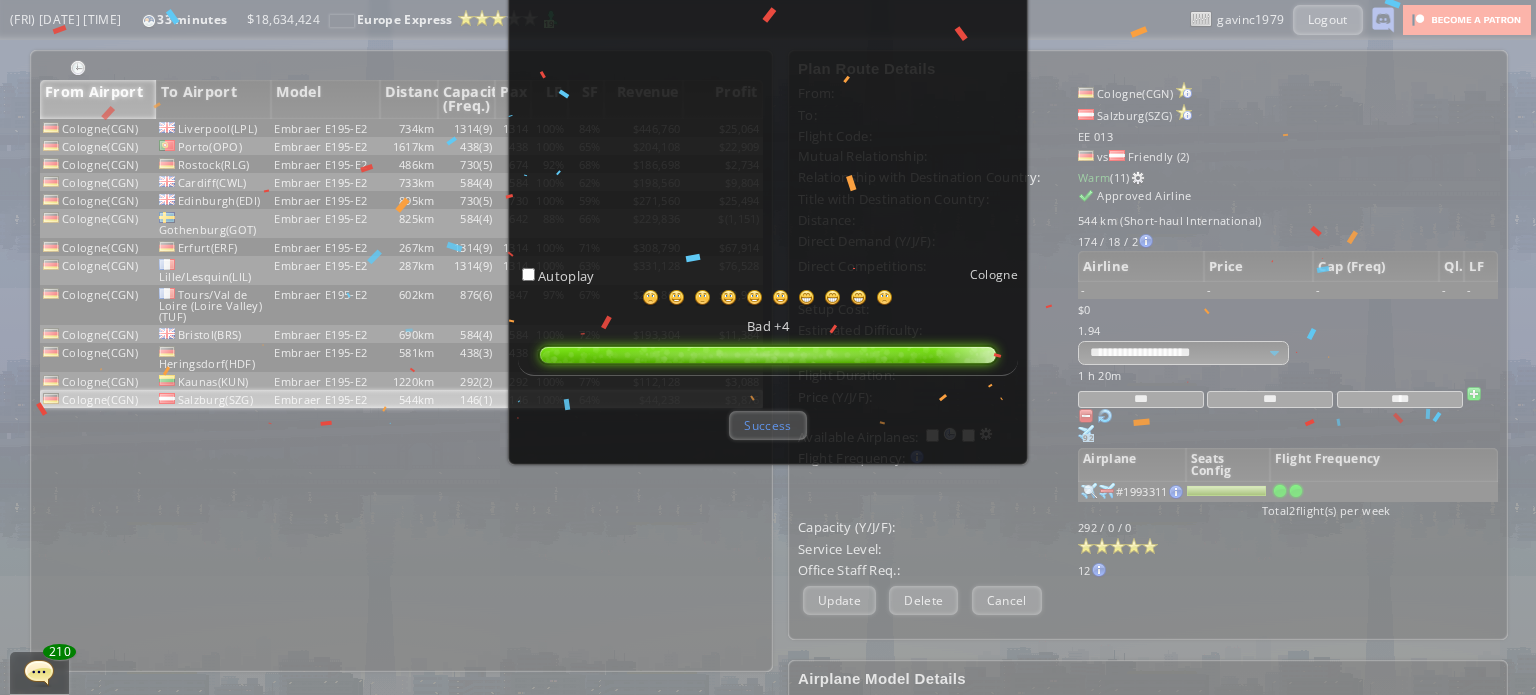 click on "Success" at bounding box center (767, 425) 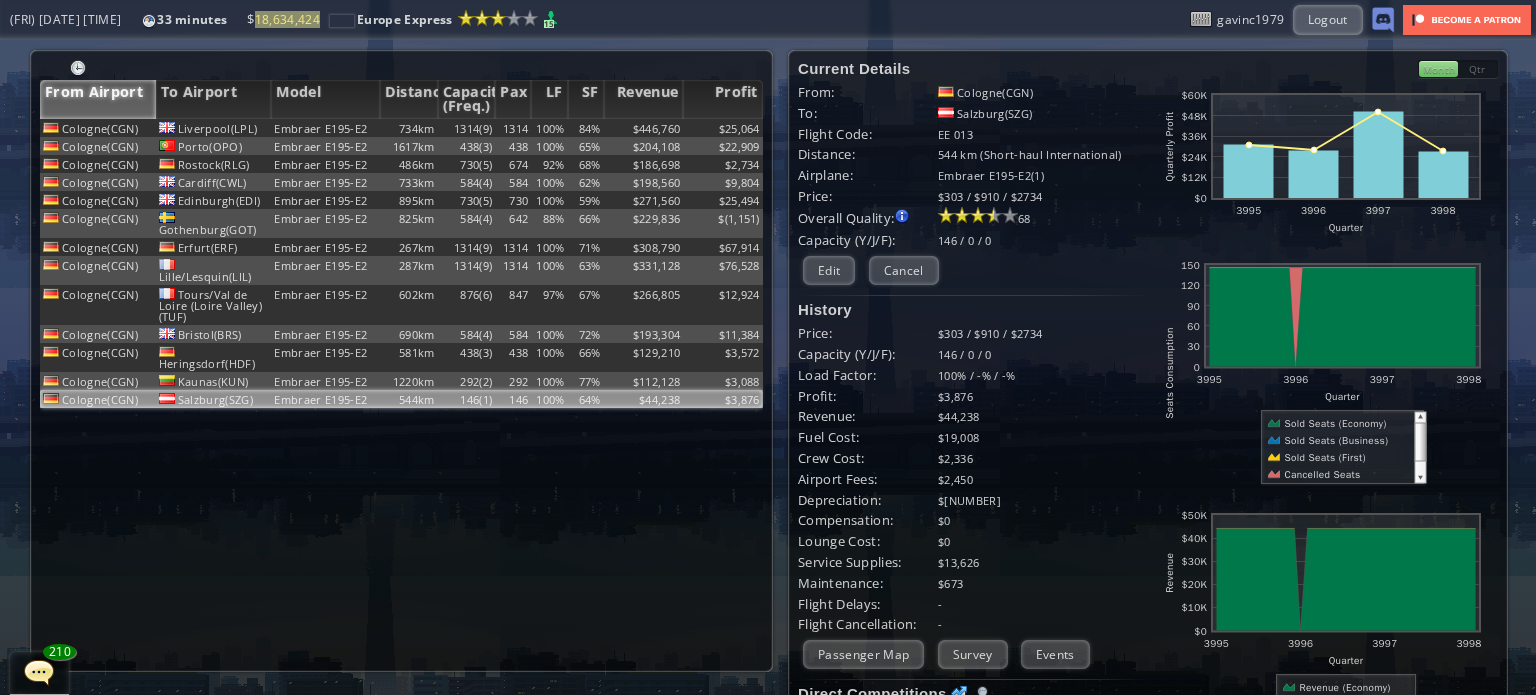scroll, scrollTop: 0, scrollLeft: 0, axis: both 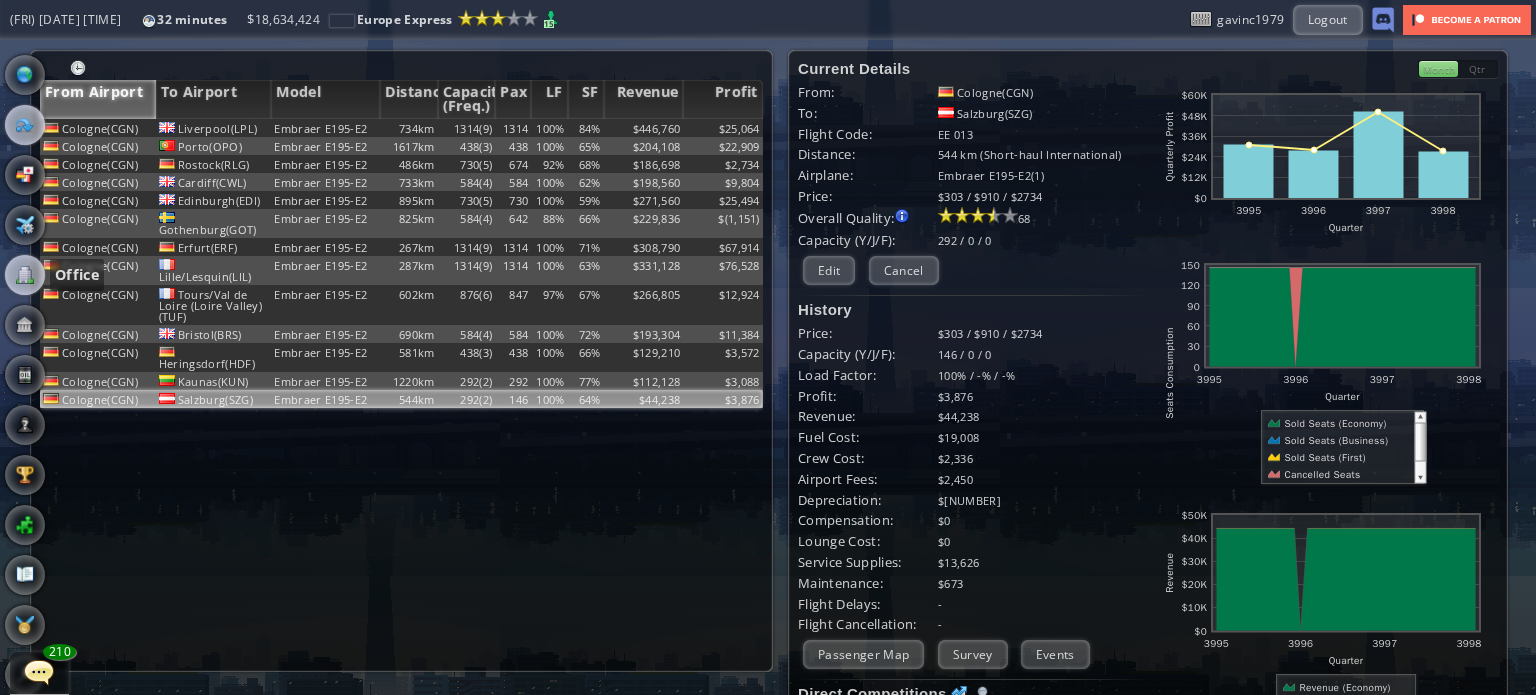 click at bounding box center [25, 275] 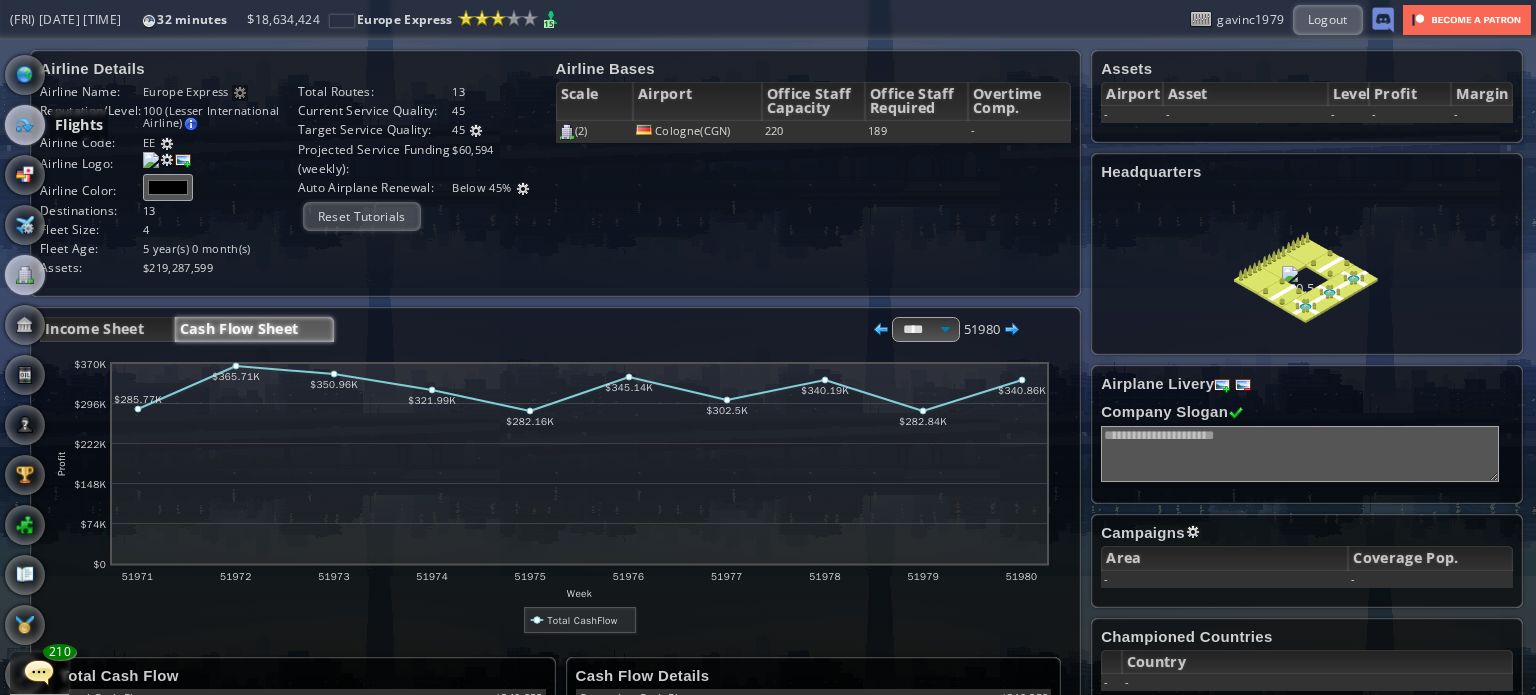 click at bounding box center (25, 125) 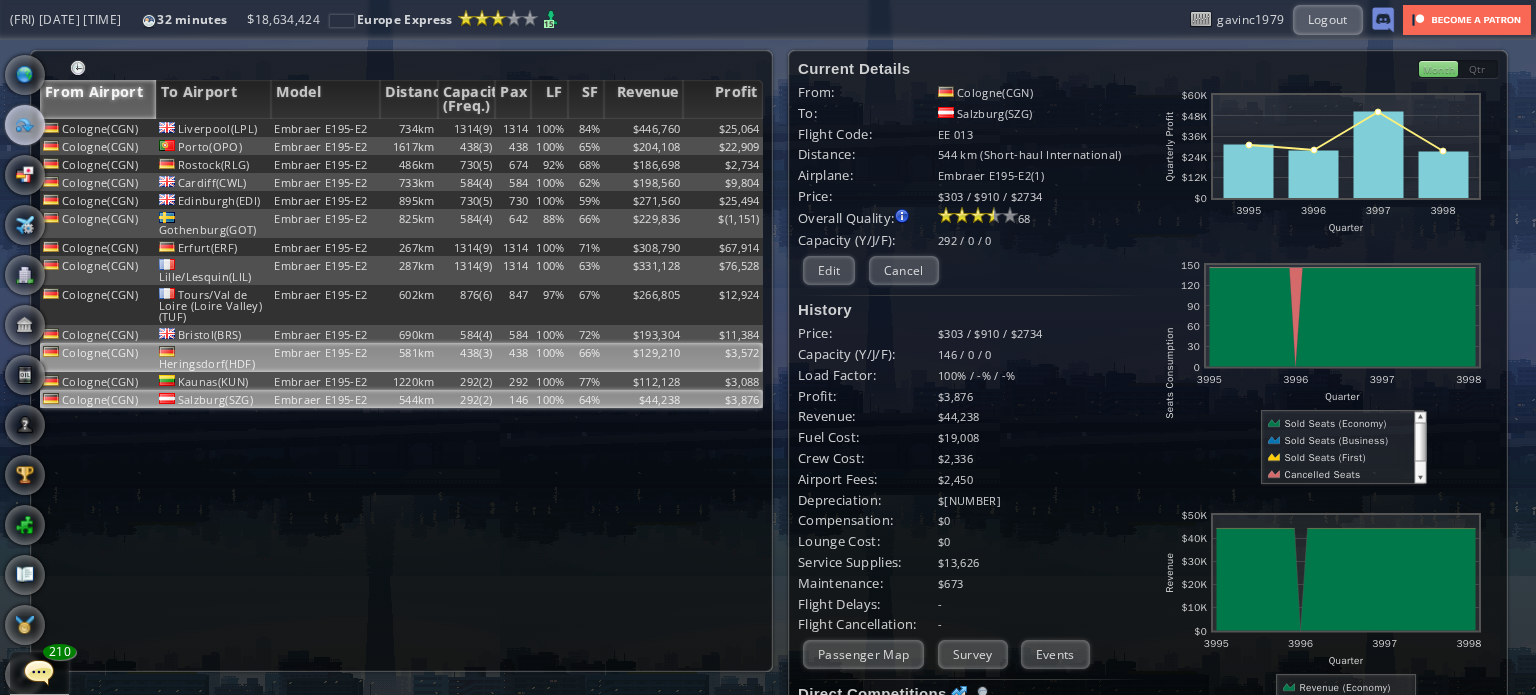 click on "581km" at bounding box center (409, 128) 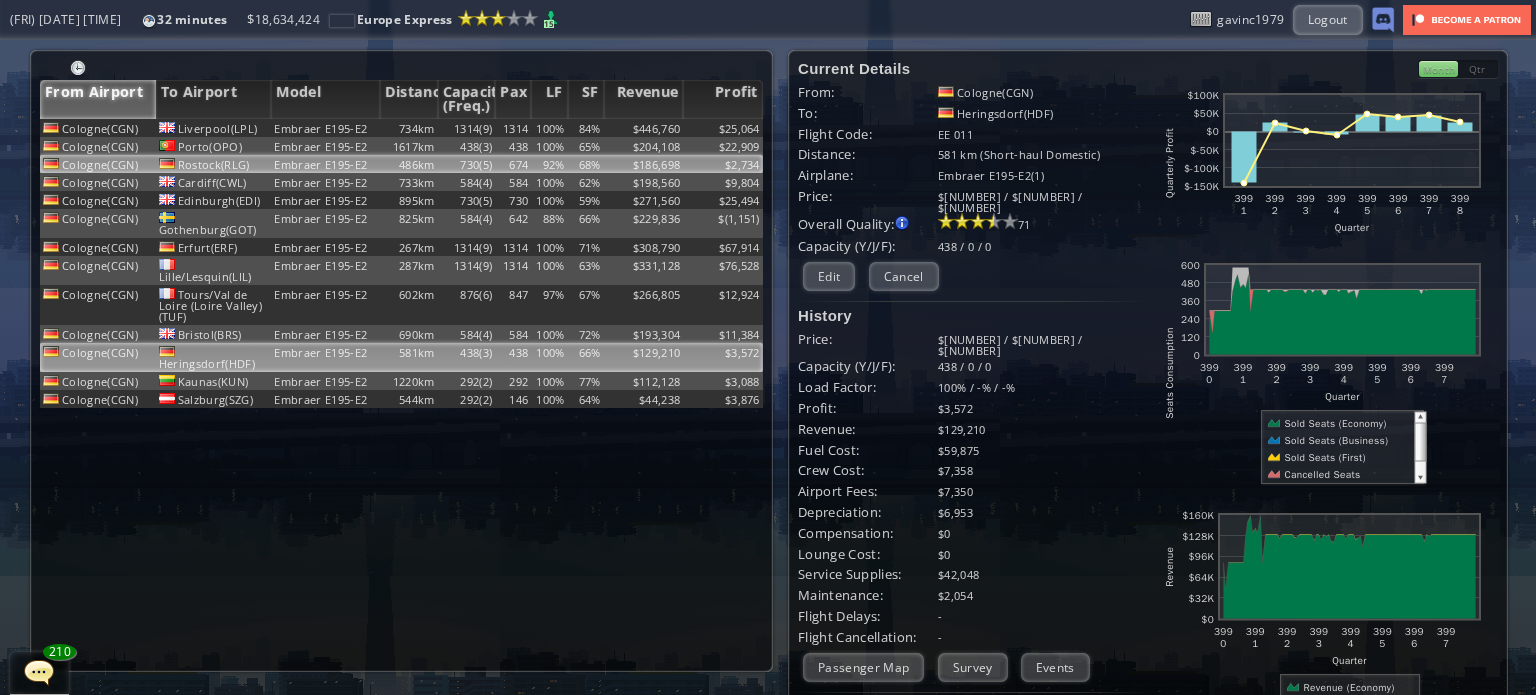 click on "730(5)" at bounding box center (467, 128) 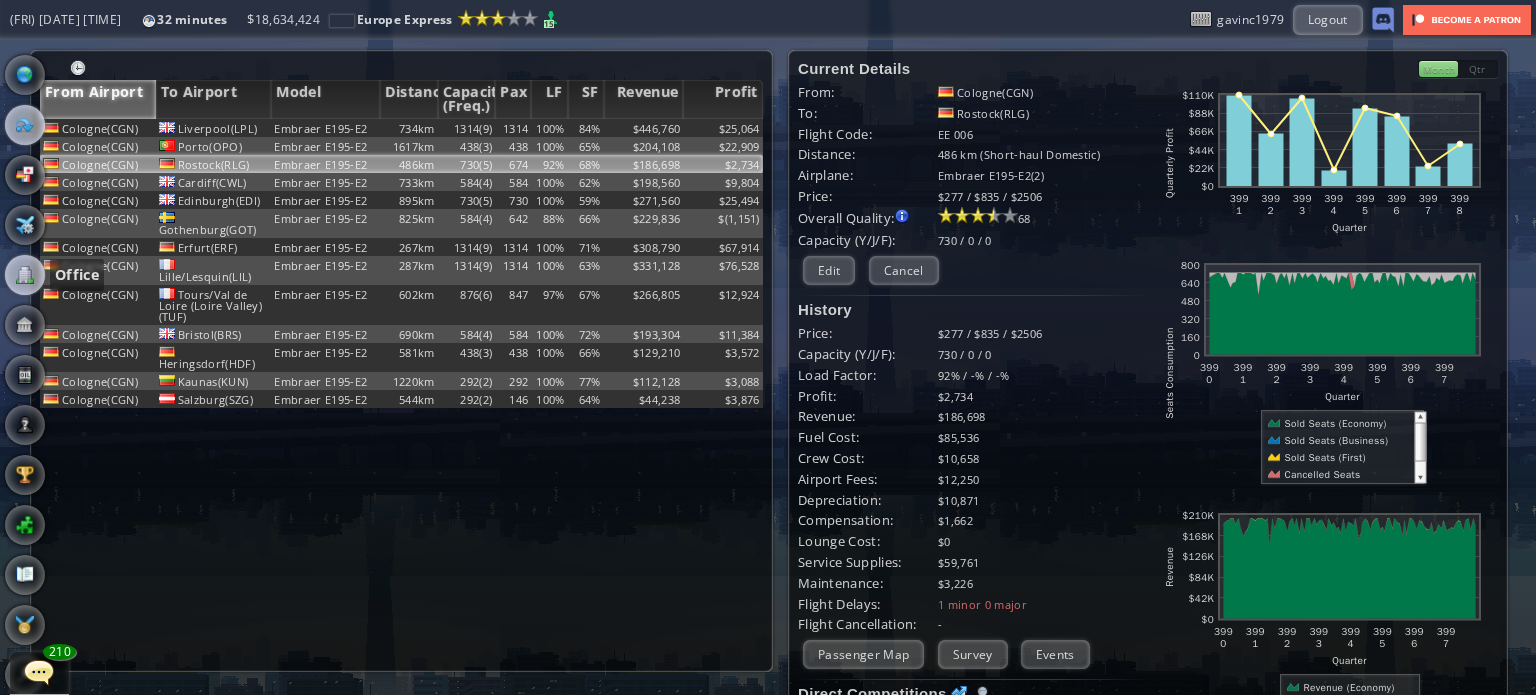 click at bounding box center [25, 275] 